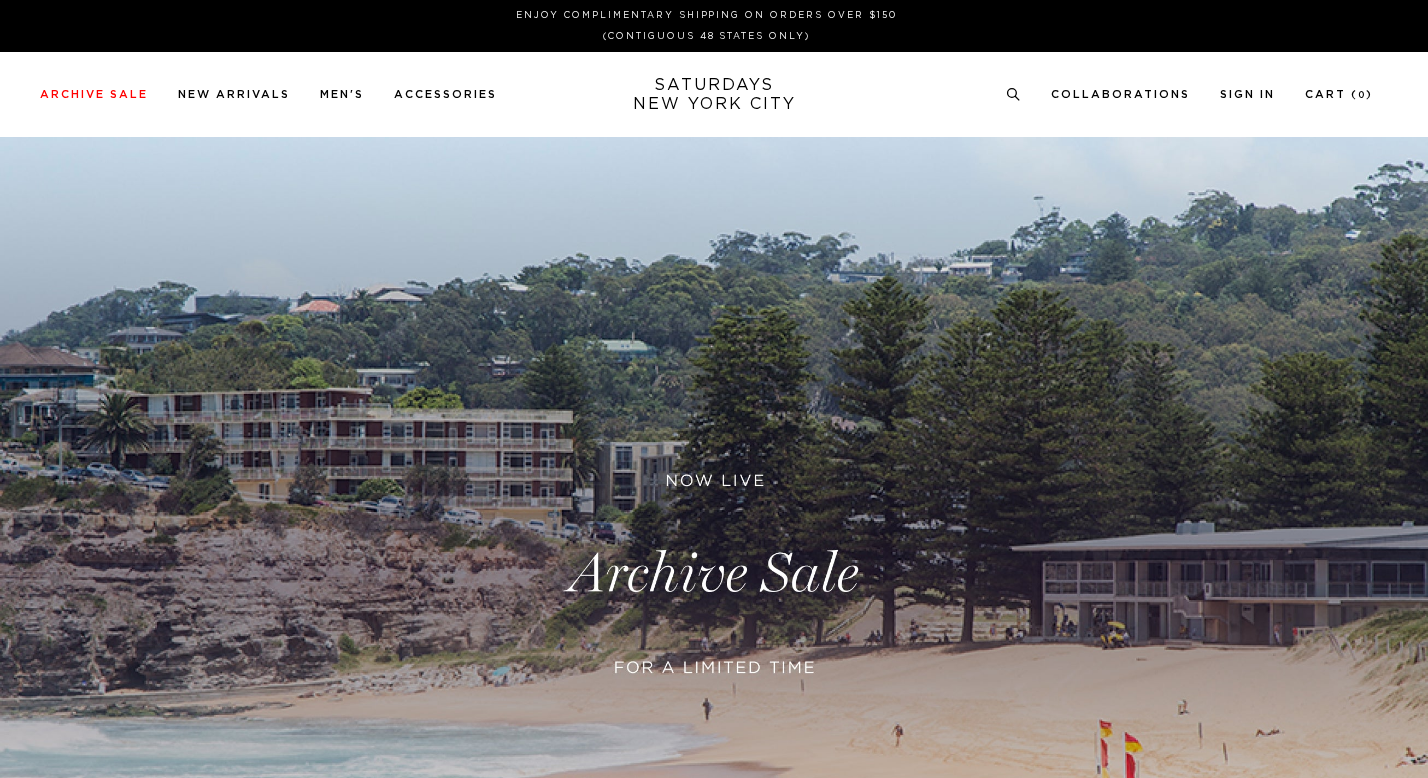 scroll, scrollTop: 0, scrollLeft: 0, axis: both 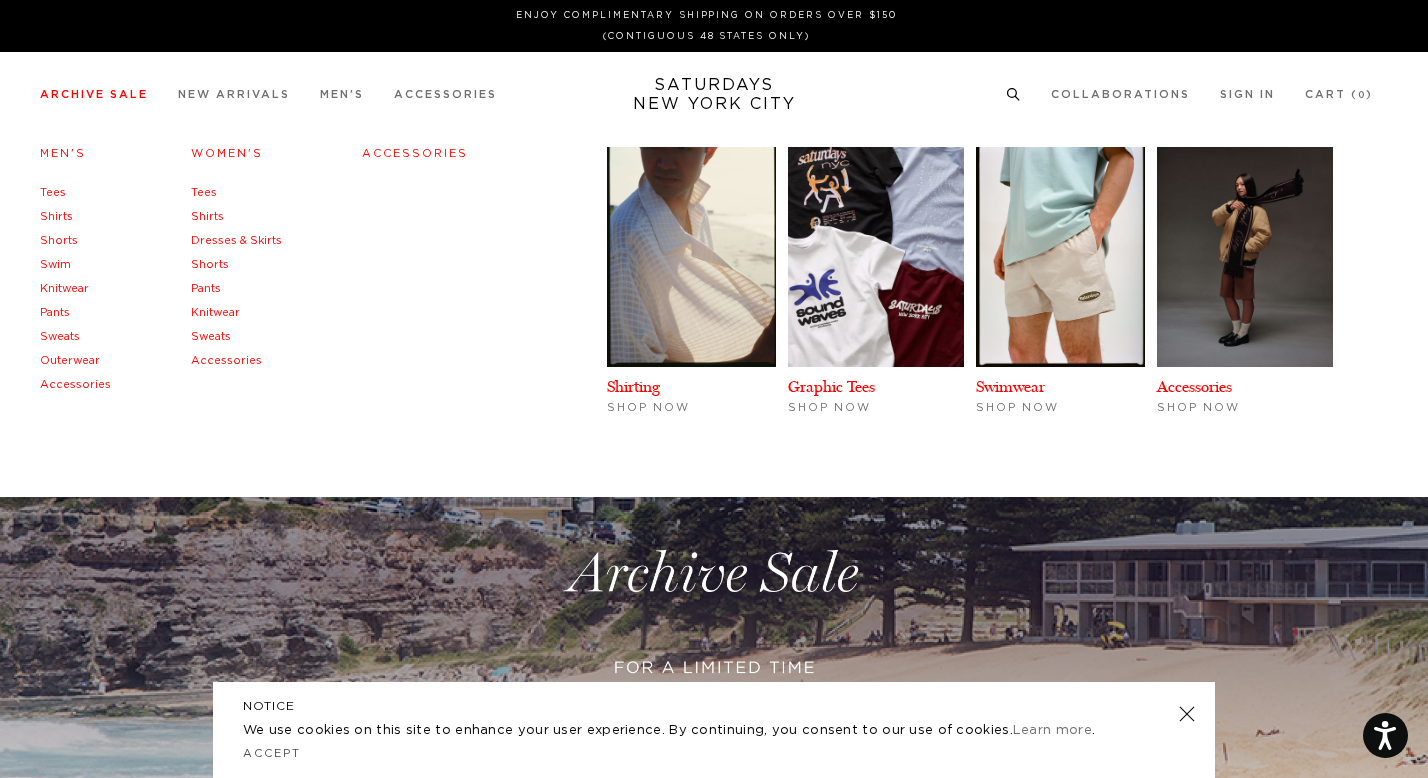 click on "Archive Sale" at bounding box center [94, 94] 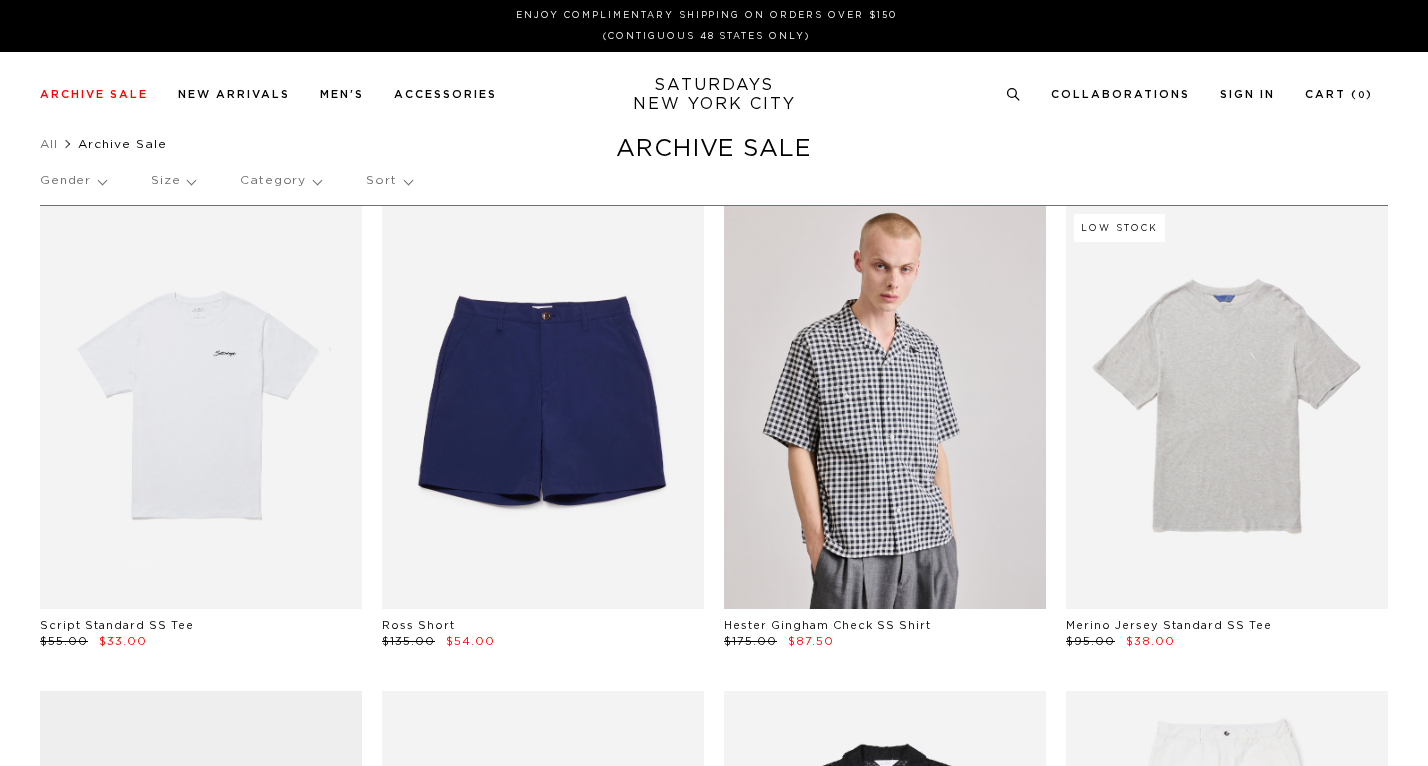 scroll, scrollTop: 0, scrollLeft: 0, axis: both 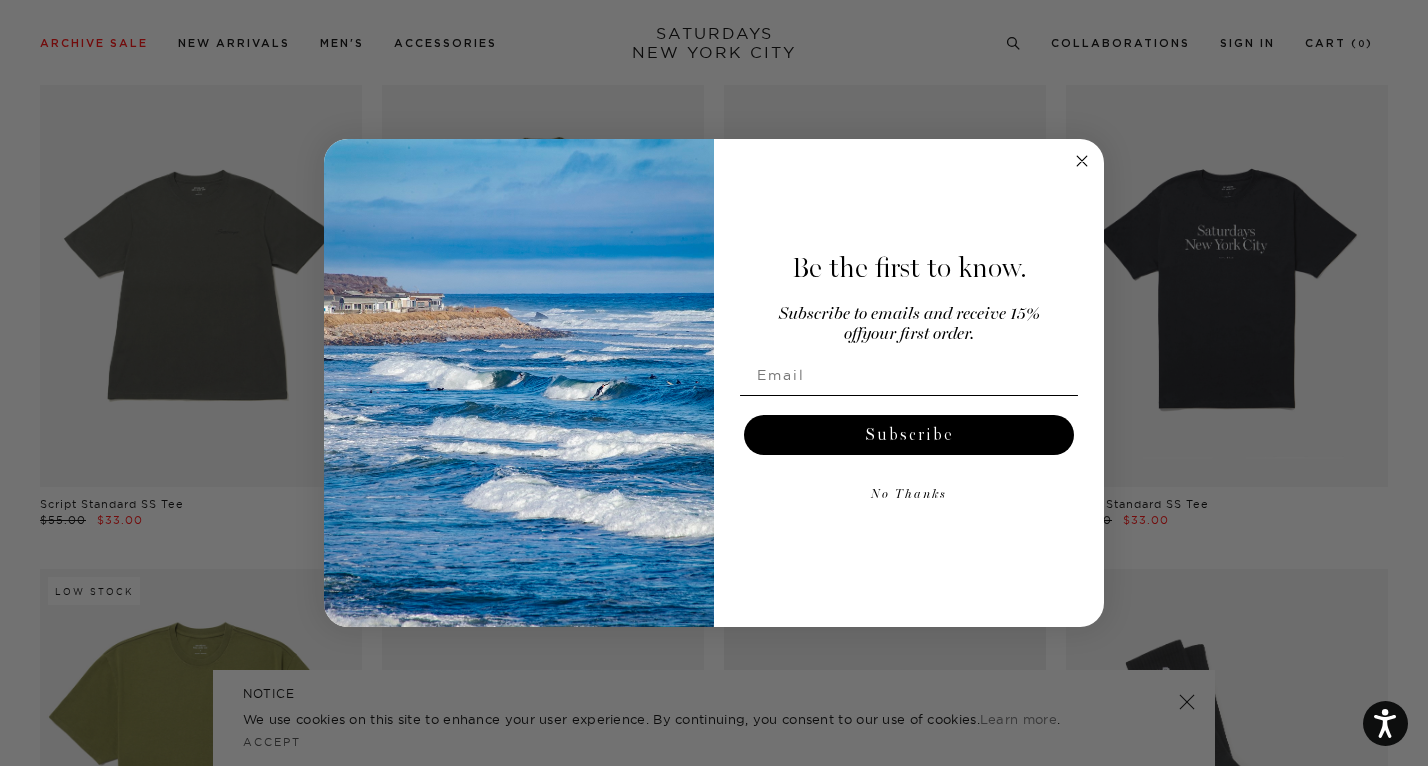 click 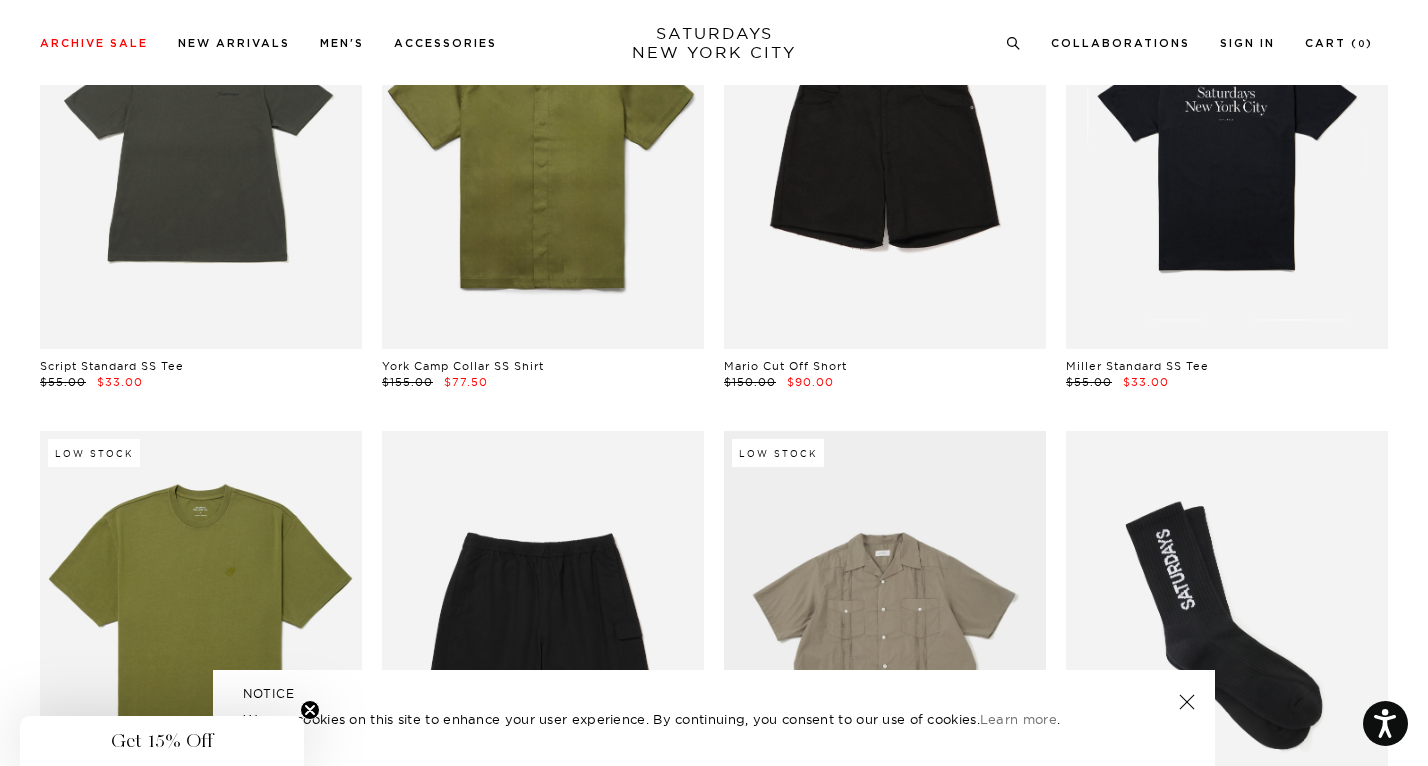 scroll, scrollTop: 1412, scrollLeft: 0, axis: vertical 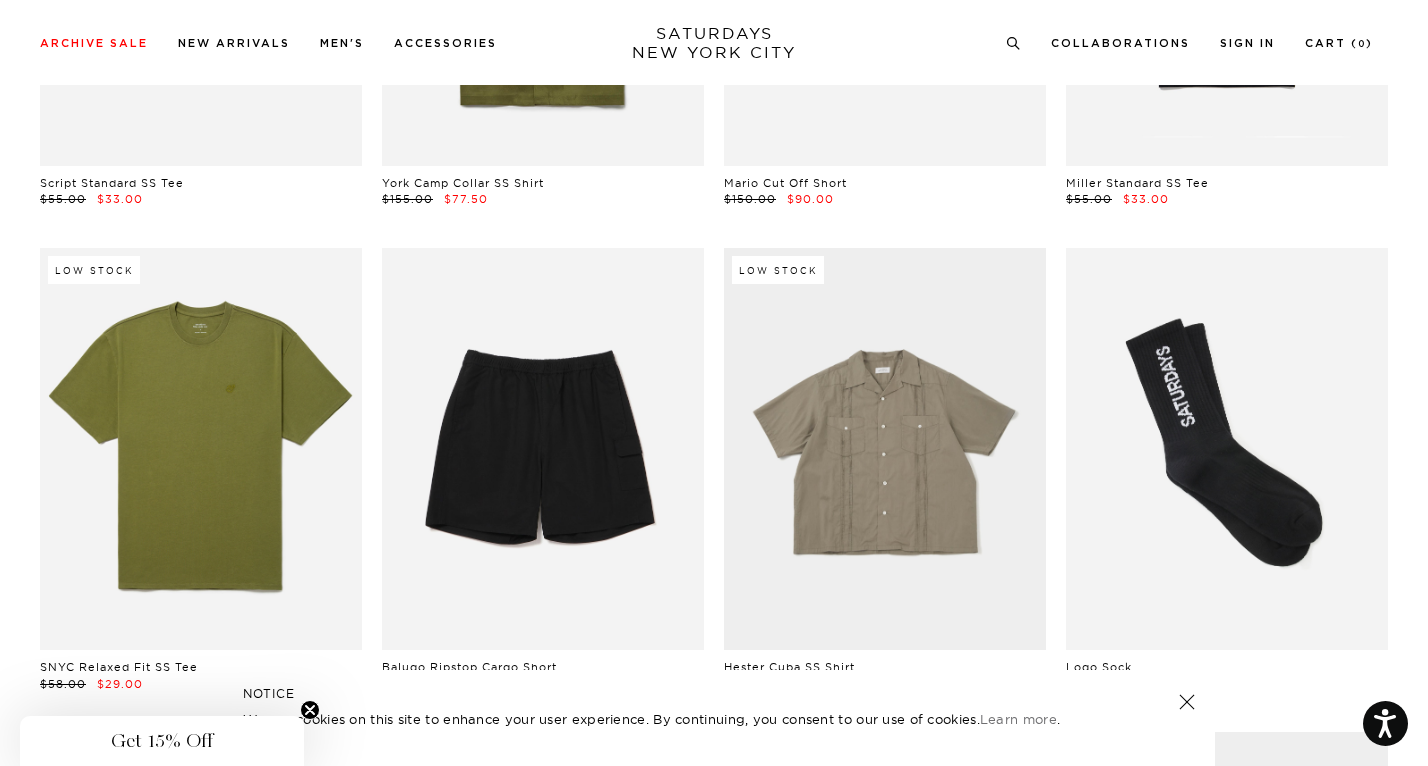 click at bounding box center (1187, 702) 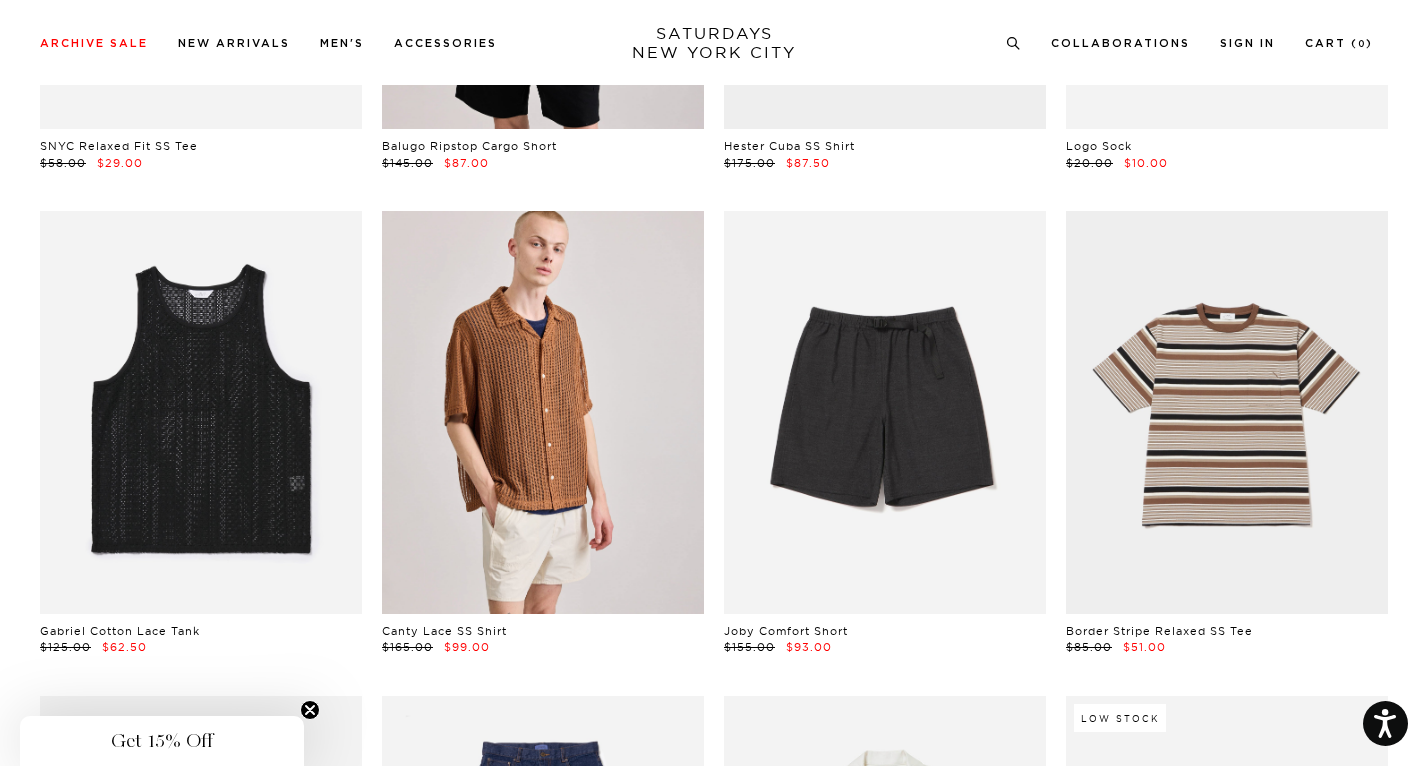 scroll, scrollTop: 1935, scrollLeft: 0, axis: vertical 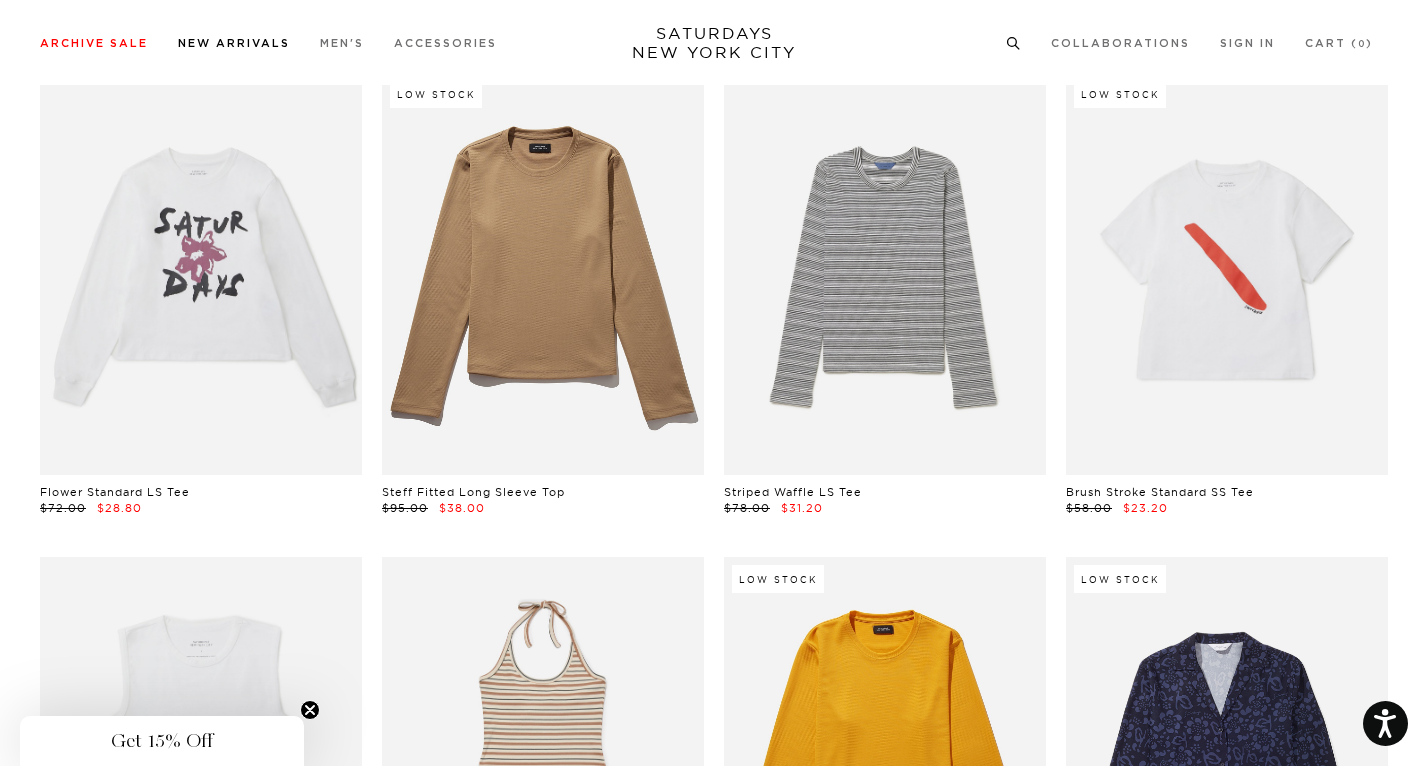 click on "New Arrivals" at bounding box center (234, 43) 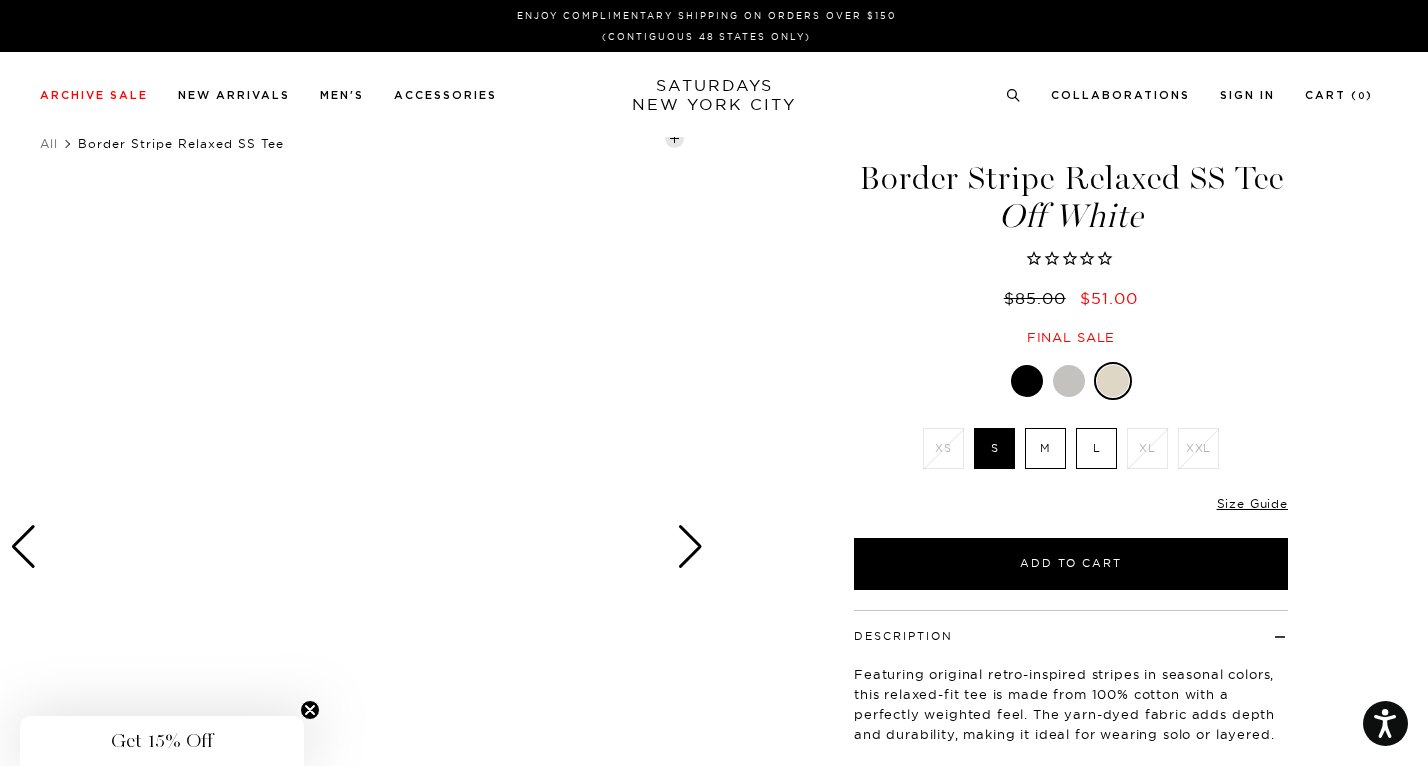 scroll, scrollTop: 0, scrollLeft: 0, axis: both 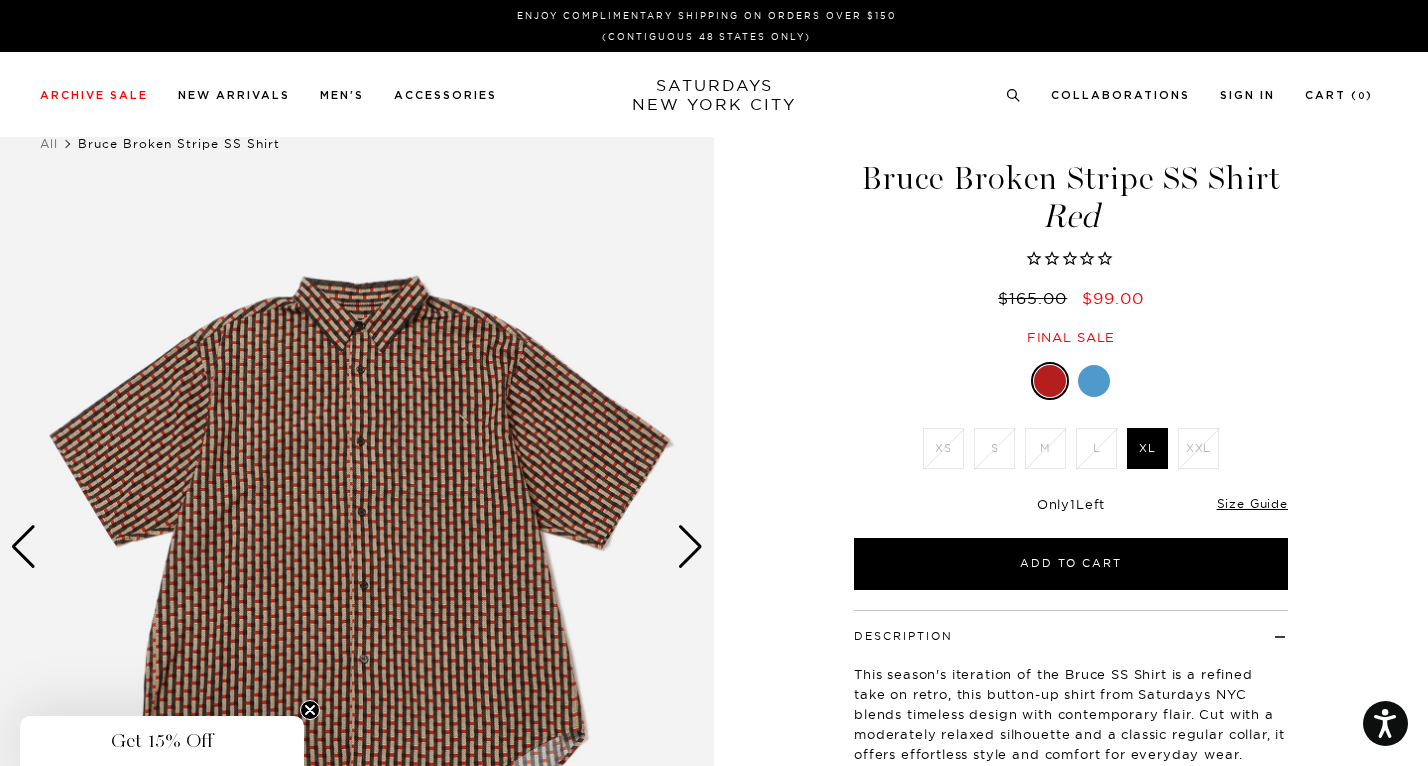 click at bounding box center (690, 547) 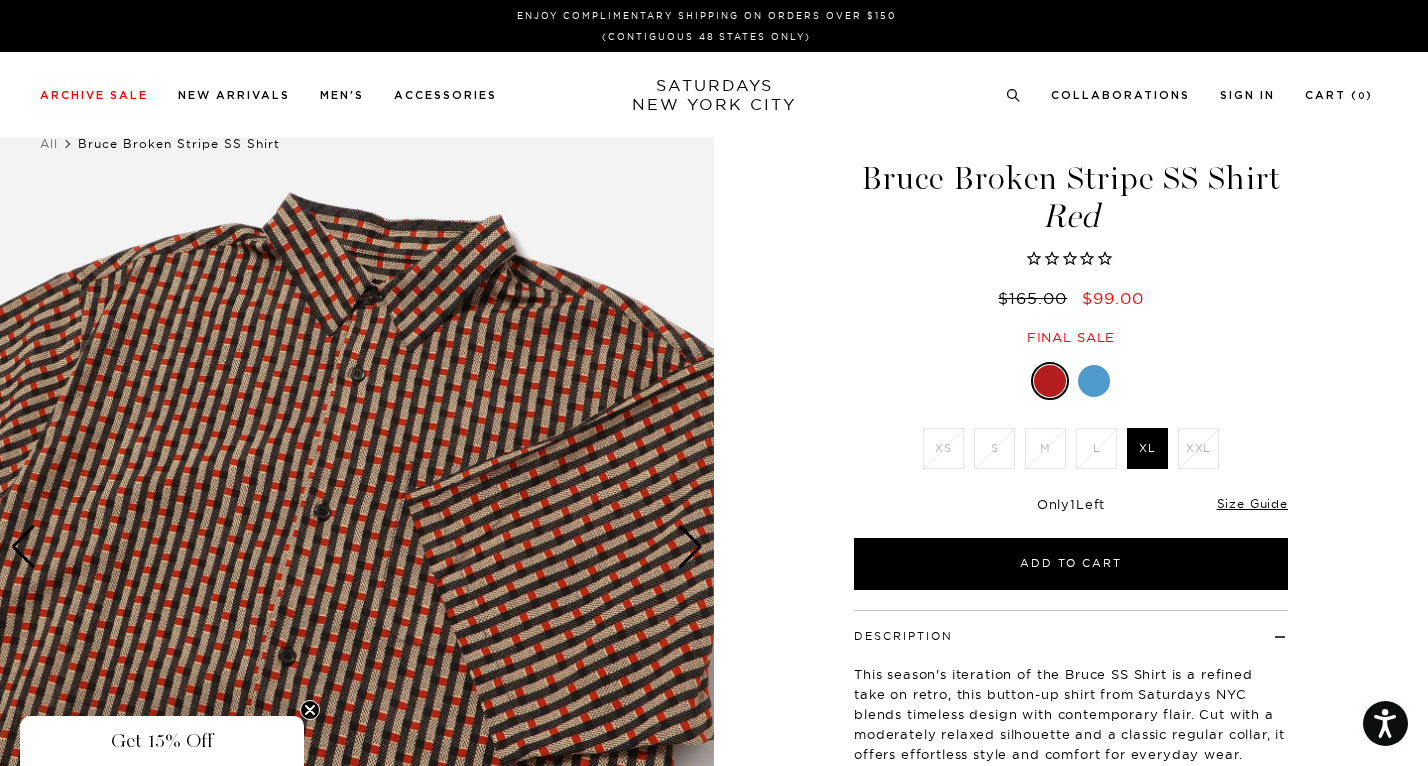 click at bounding box center [690, 547] 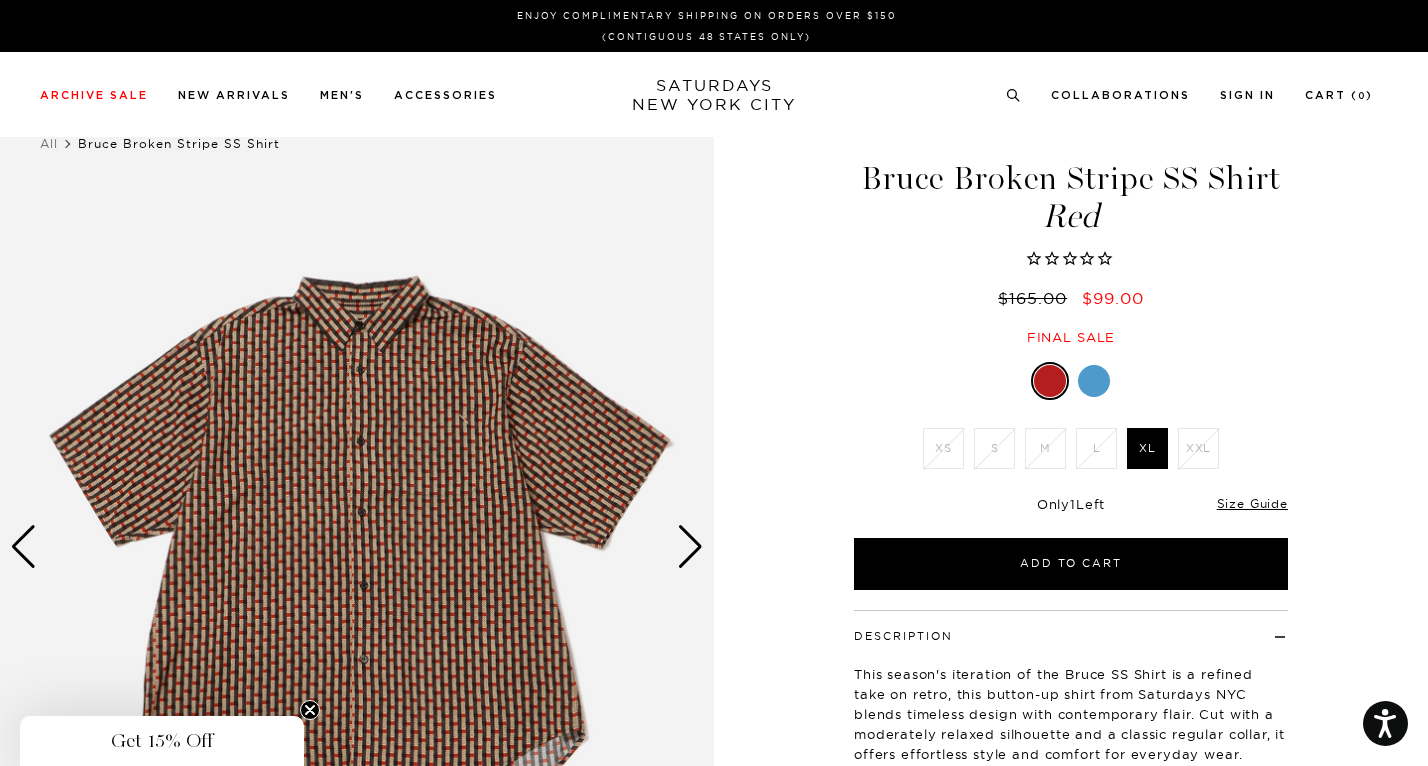 click at bounding box center (690, 547) 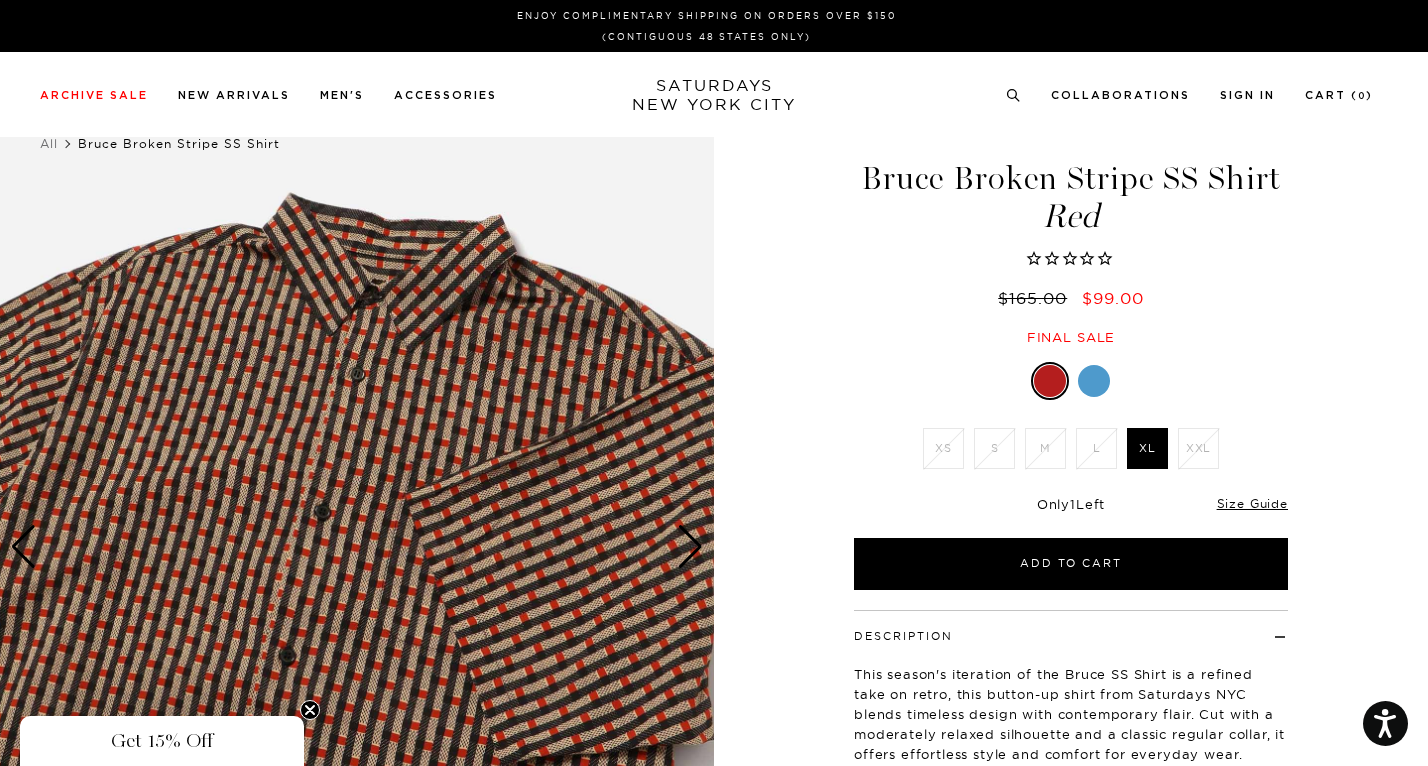 click at bounding box center [1094, 381] 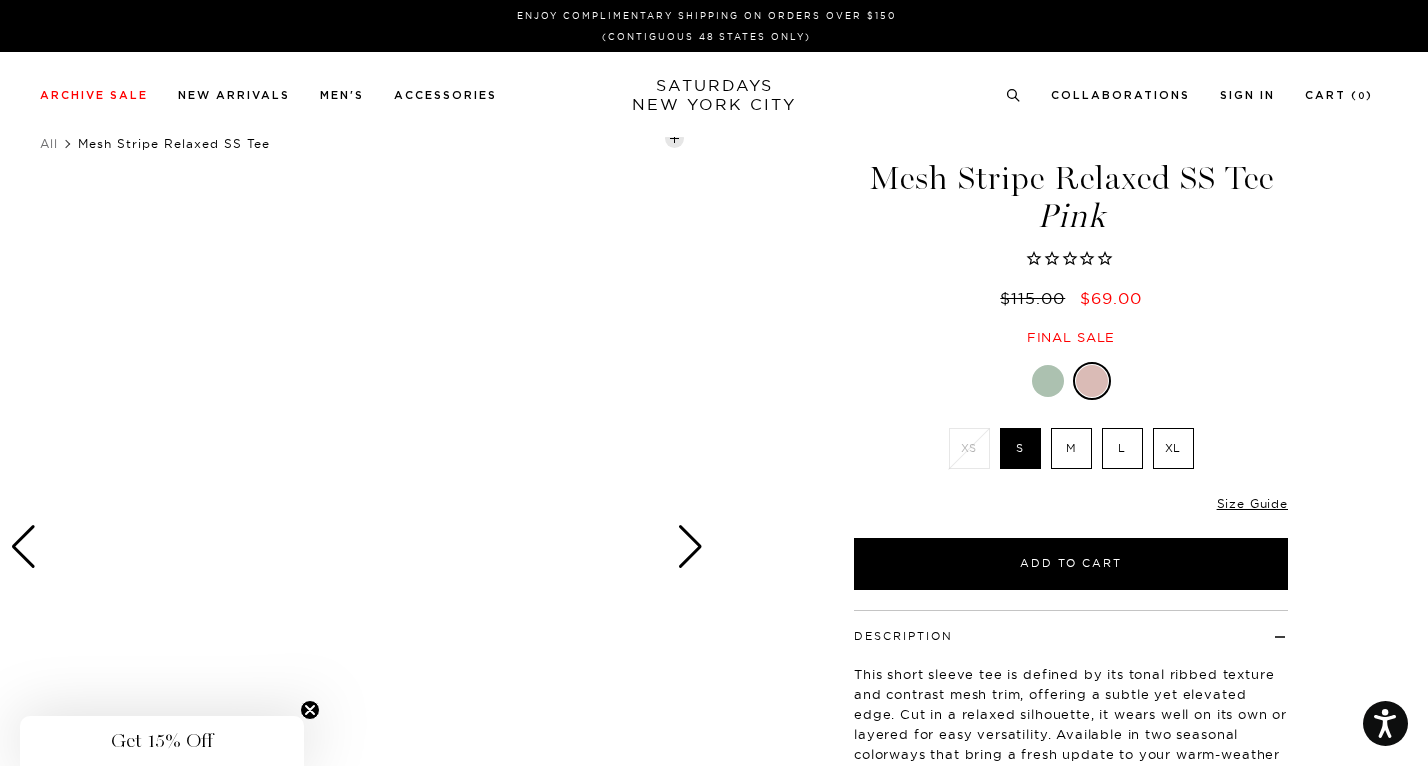 scroll, scrollTop: 0, scrollLeft: 0, axis: both 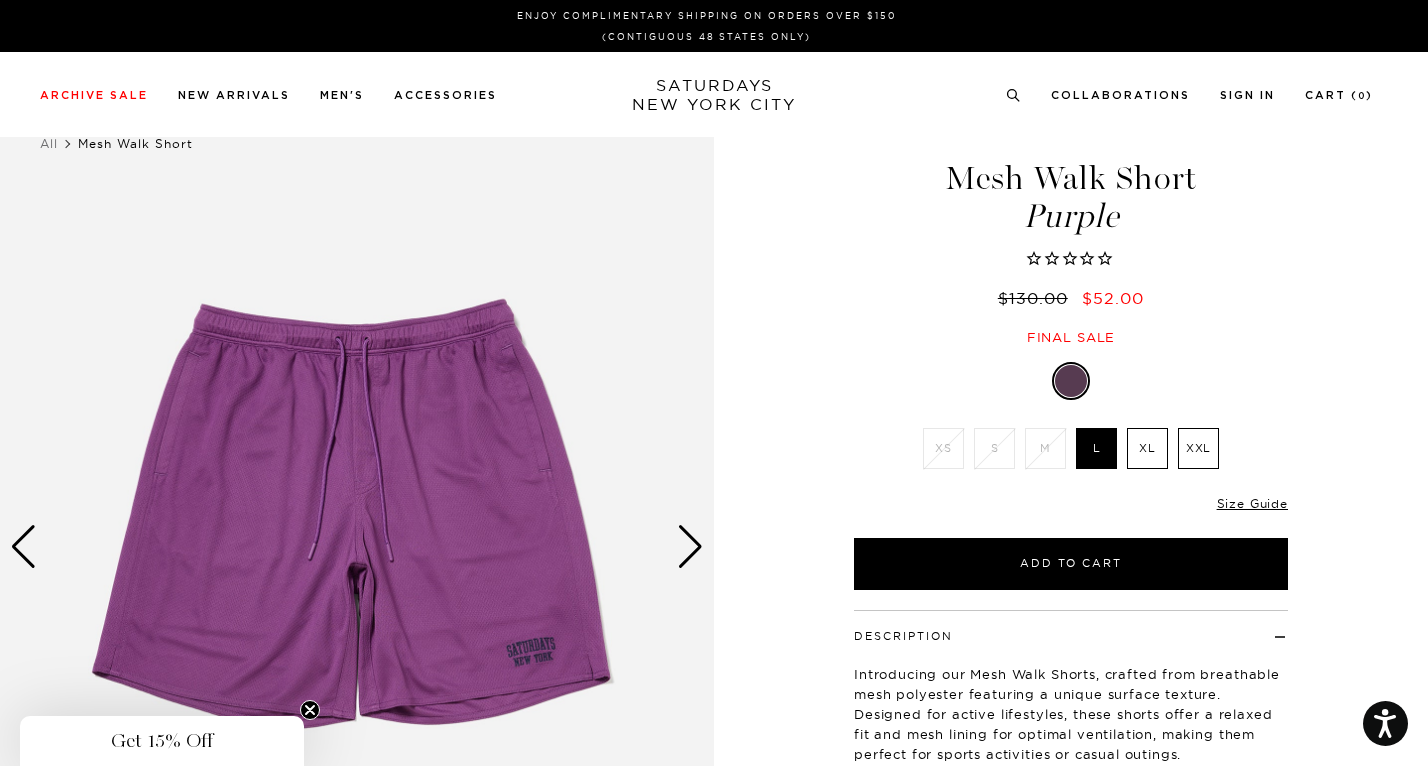click at bounding box center [690, 547] 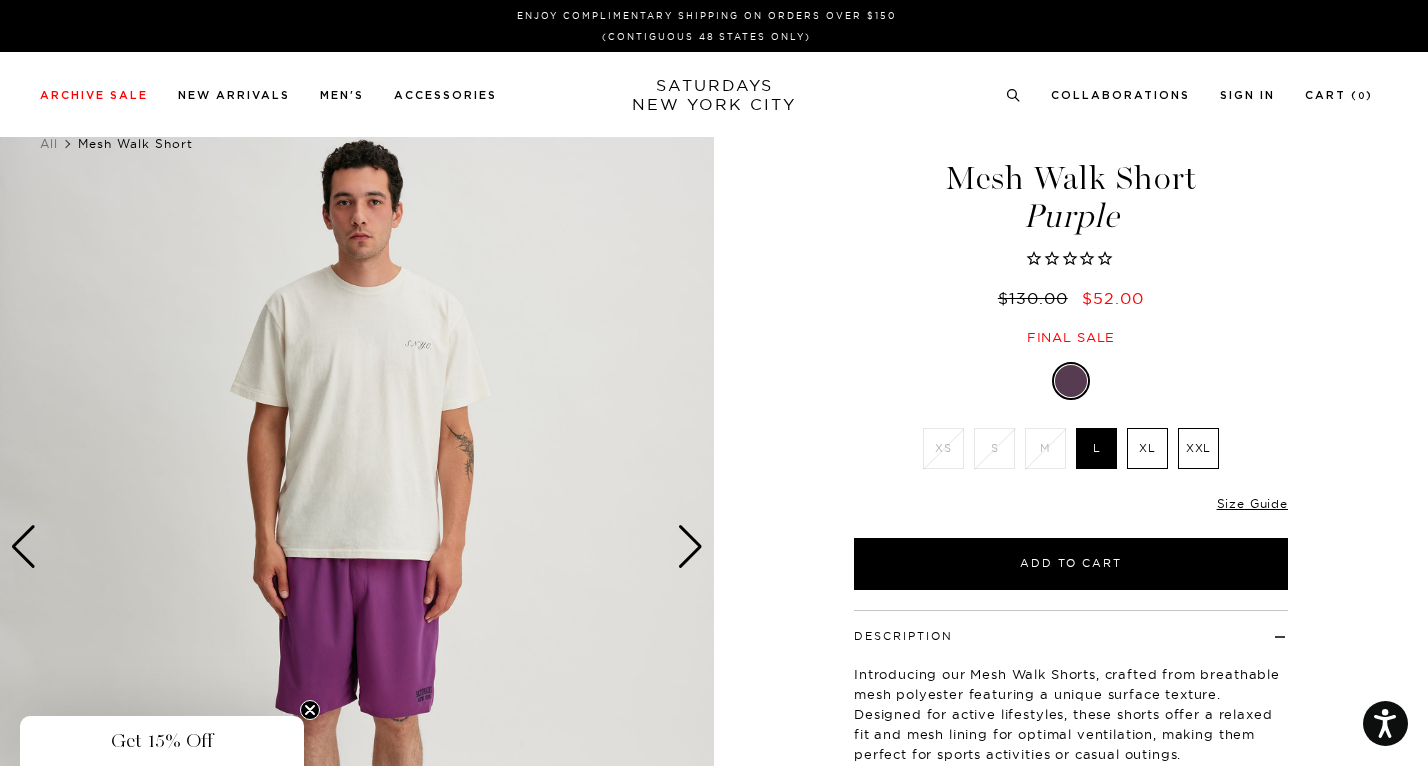 click at bounding box center [690, 547] 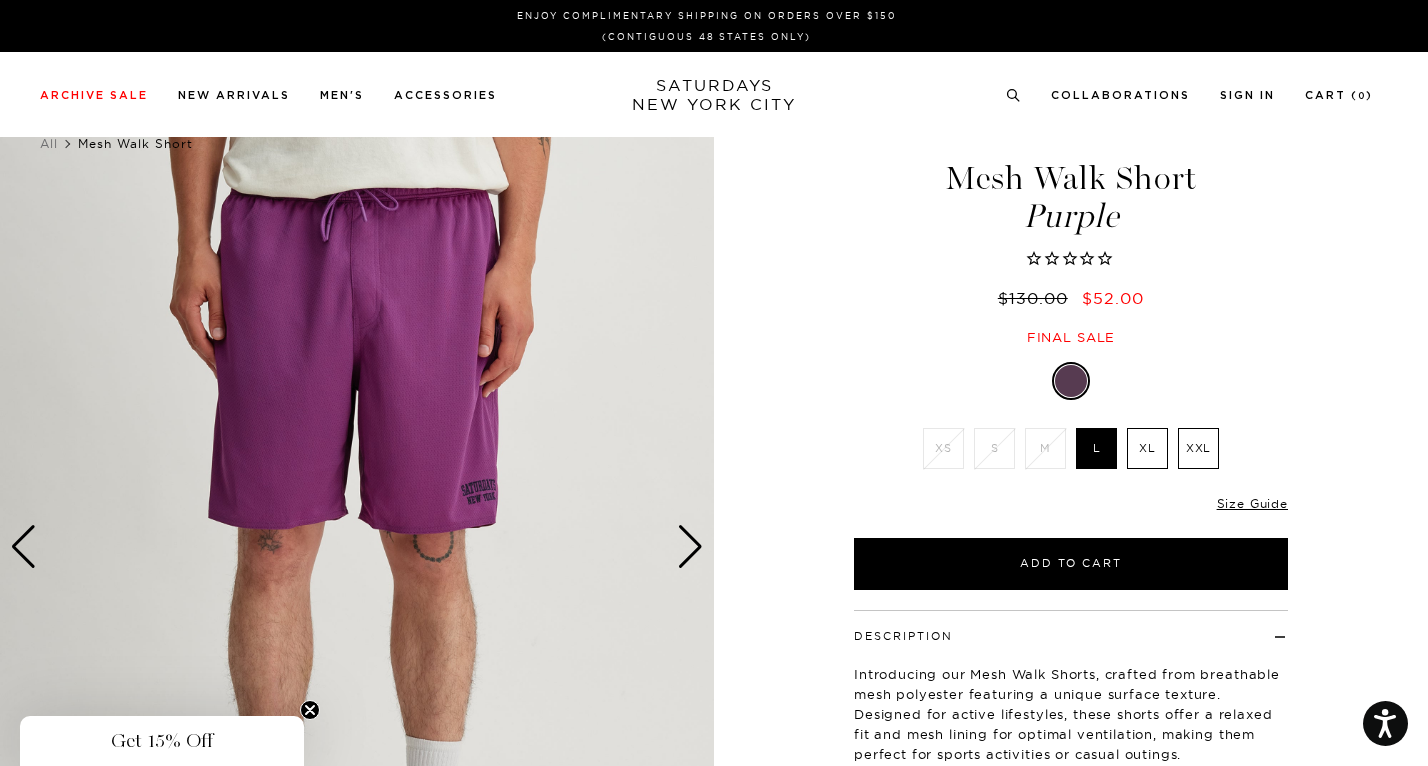 click at bounding box center (690, 547) 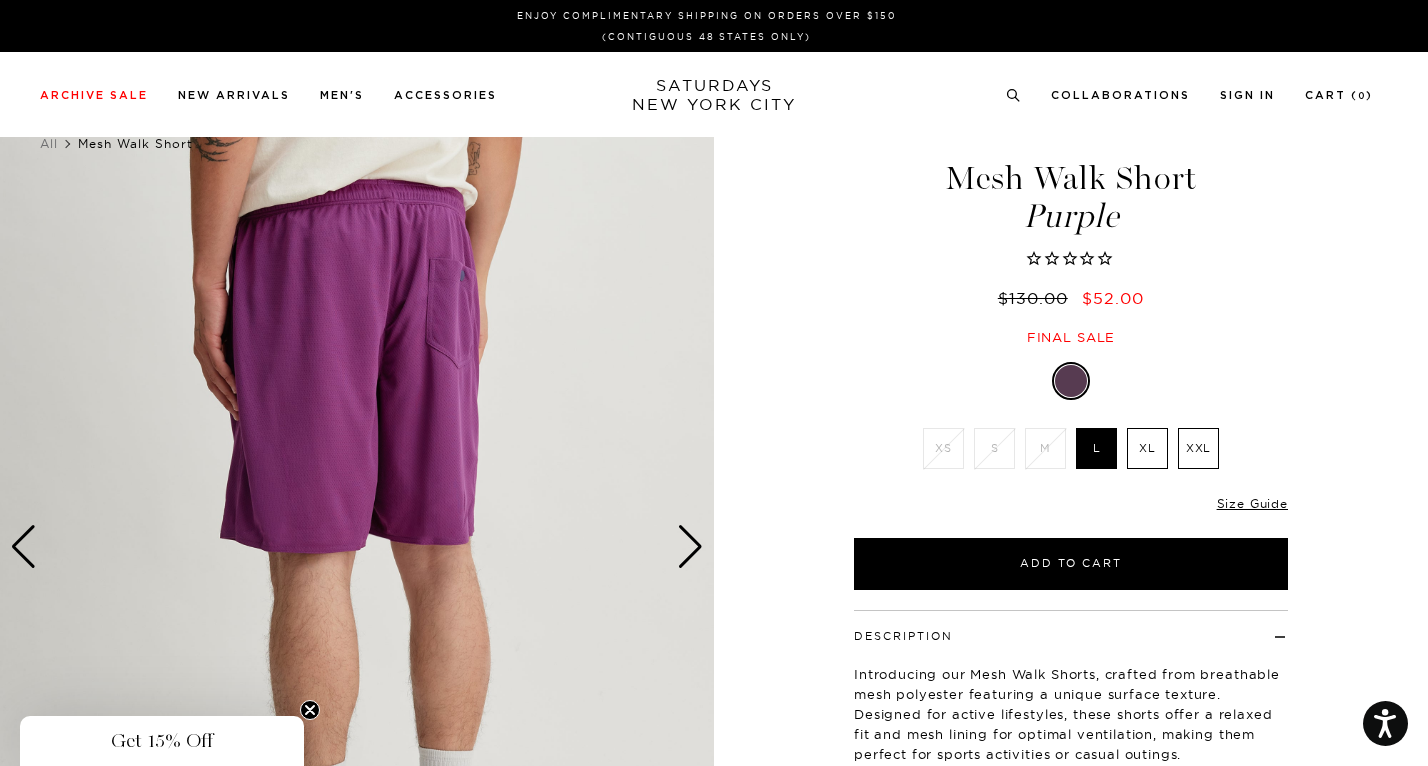 click at bounding box center (690, 547) 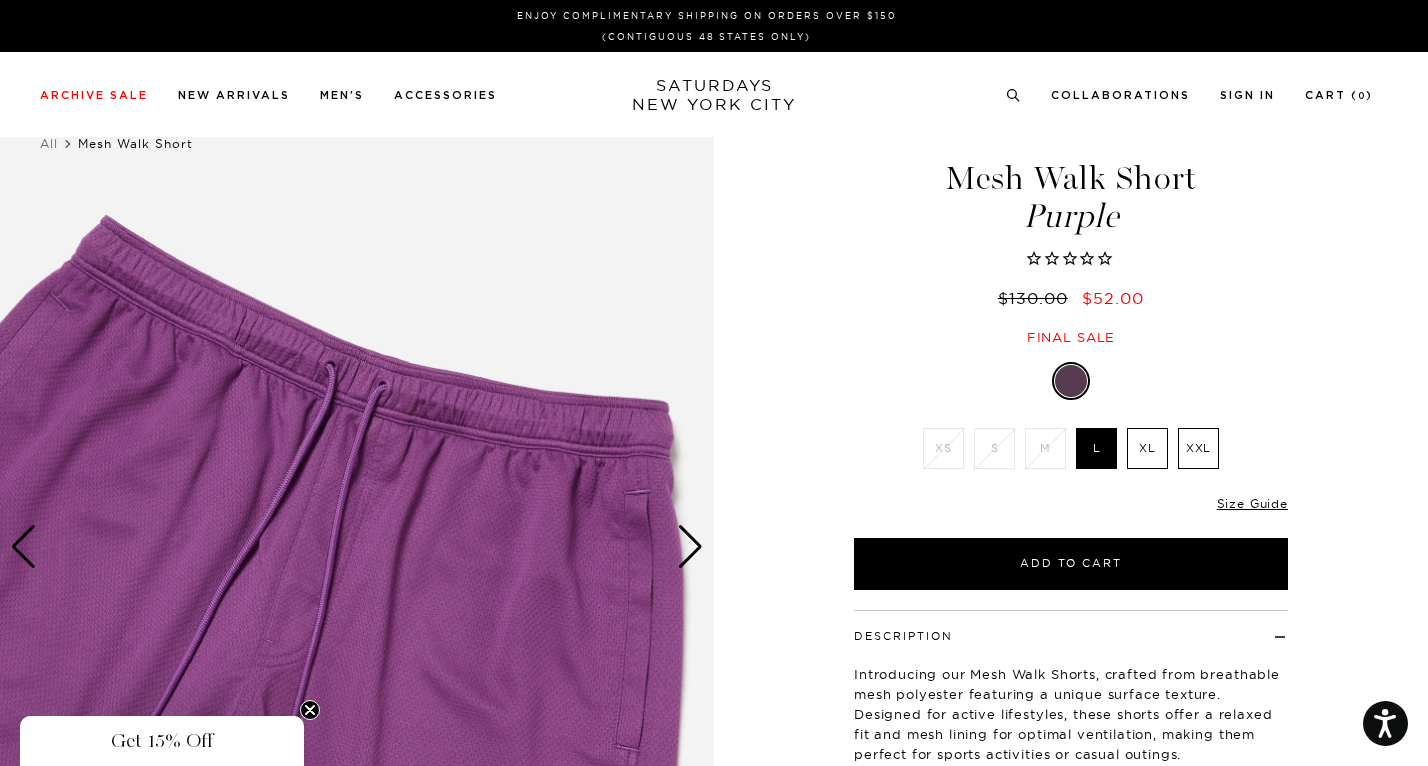 click at bounding box center [690, 547] 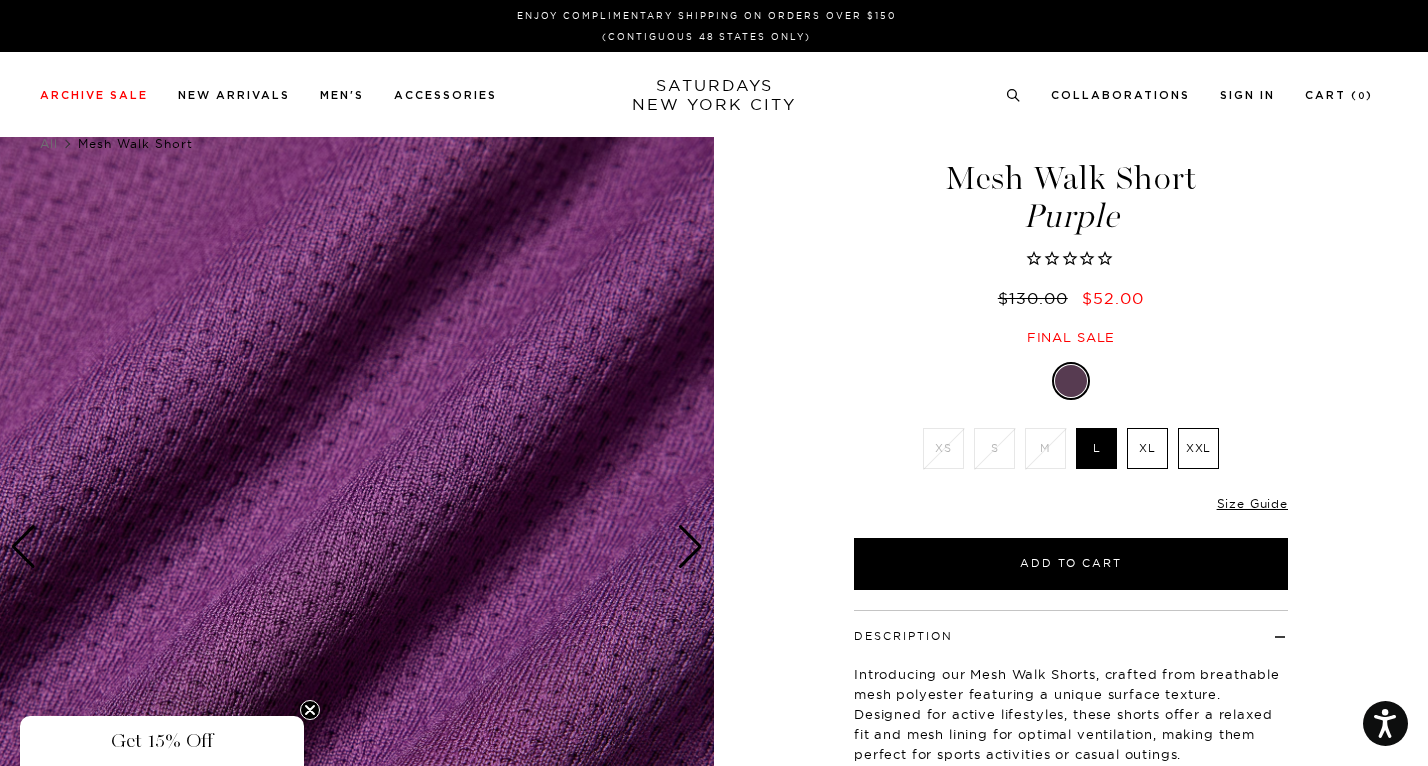 click at bounding box center (690, 547) 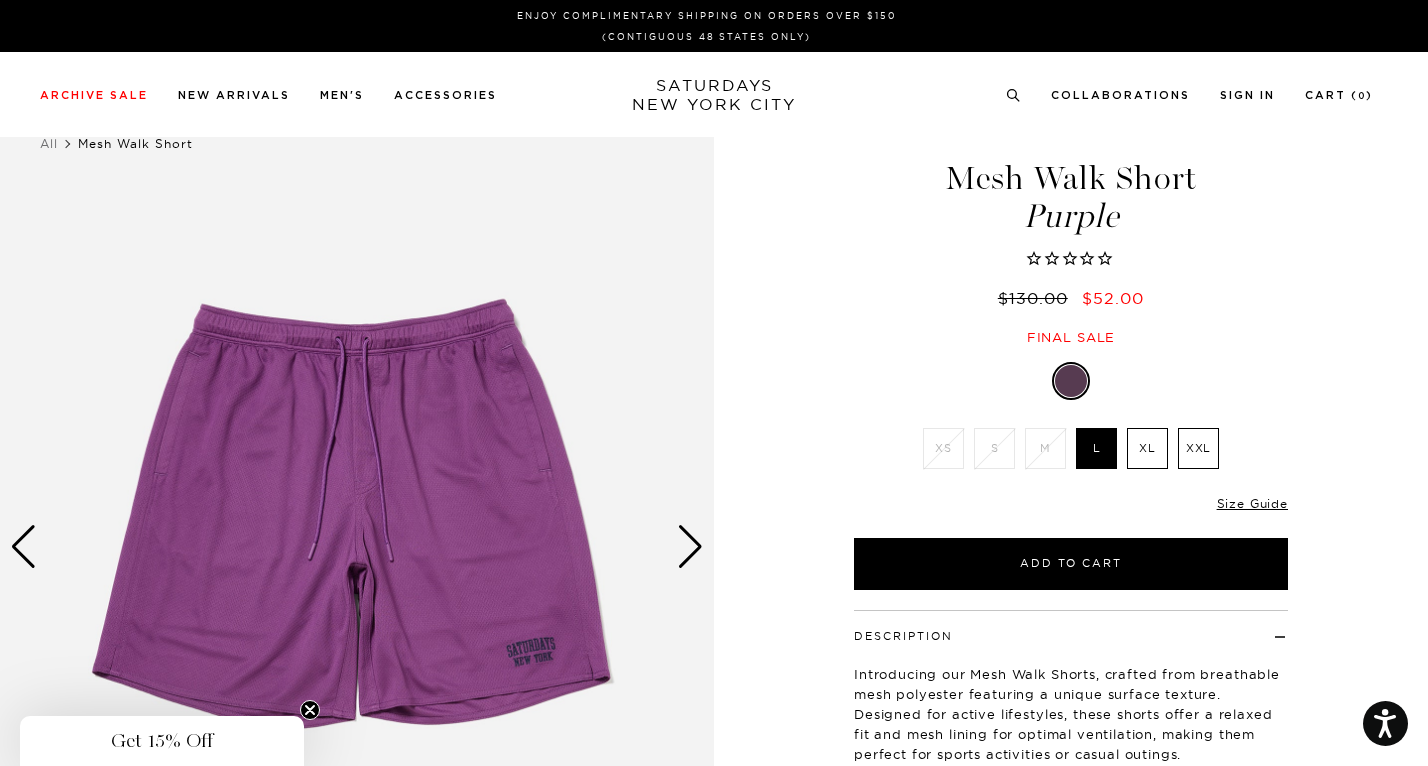 click at bounding box center (690, 547) 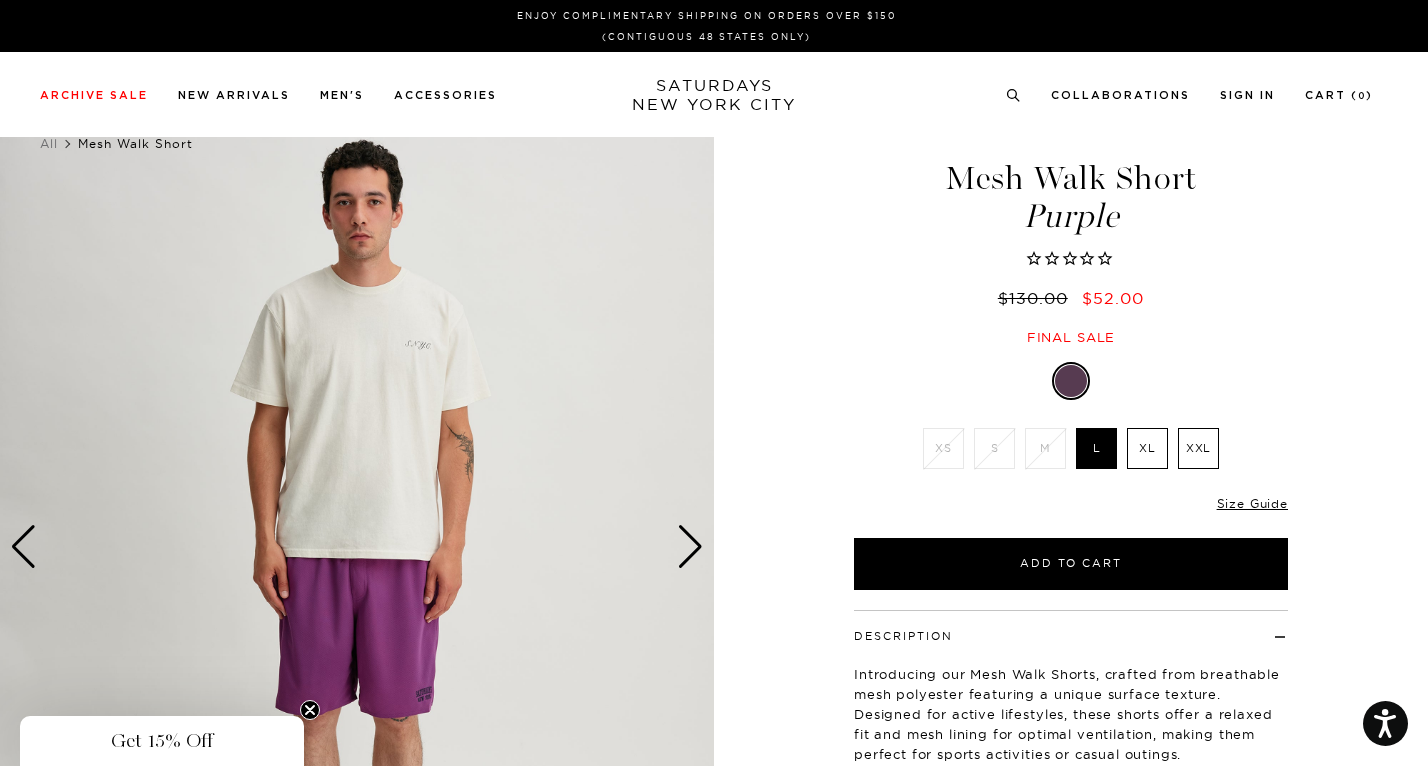 click at bounding box center (690, 547) 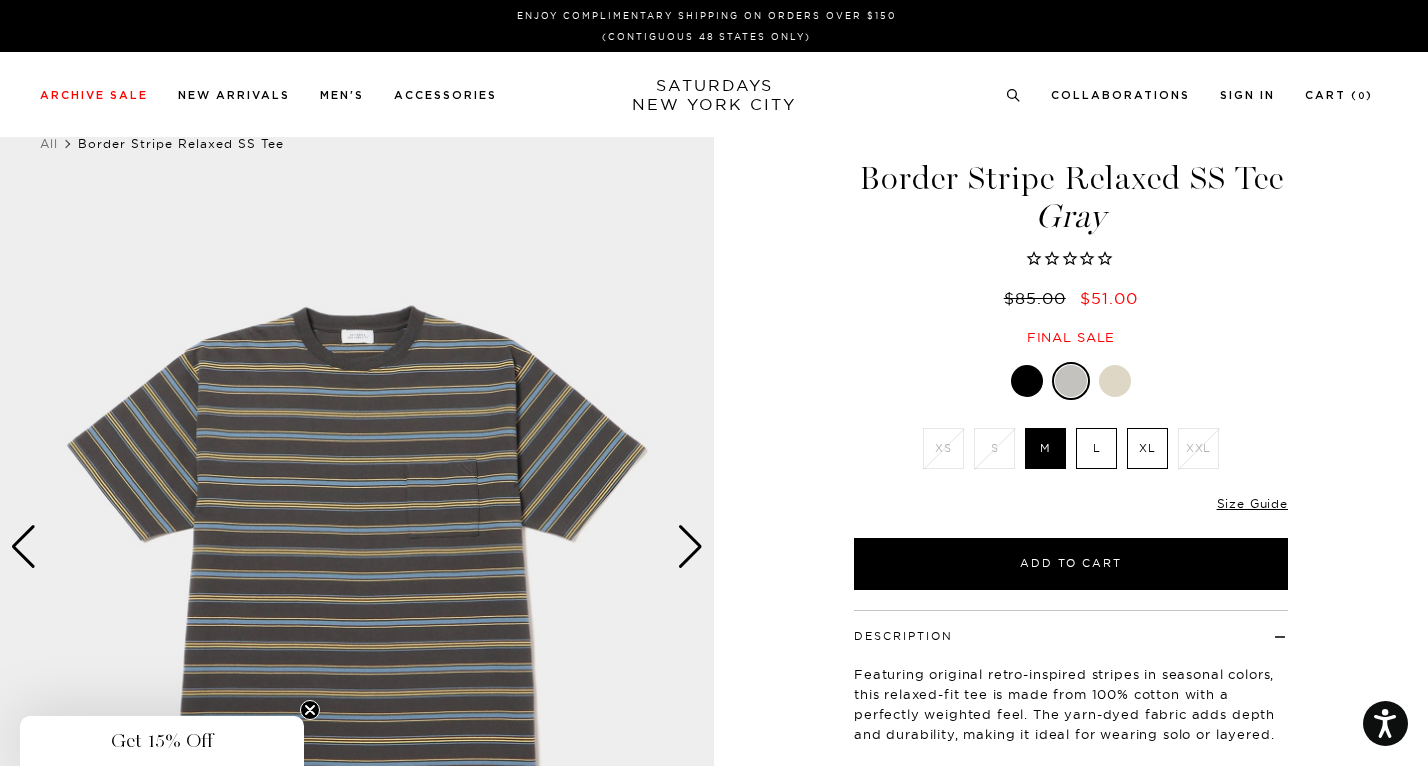 scroll, scrollTop: 0, scrollLeft: 0, axis: both 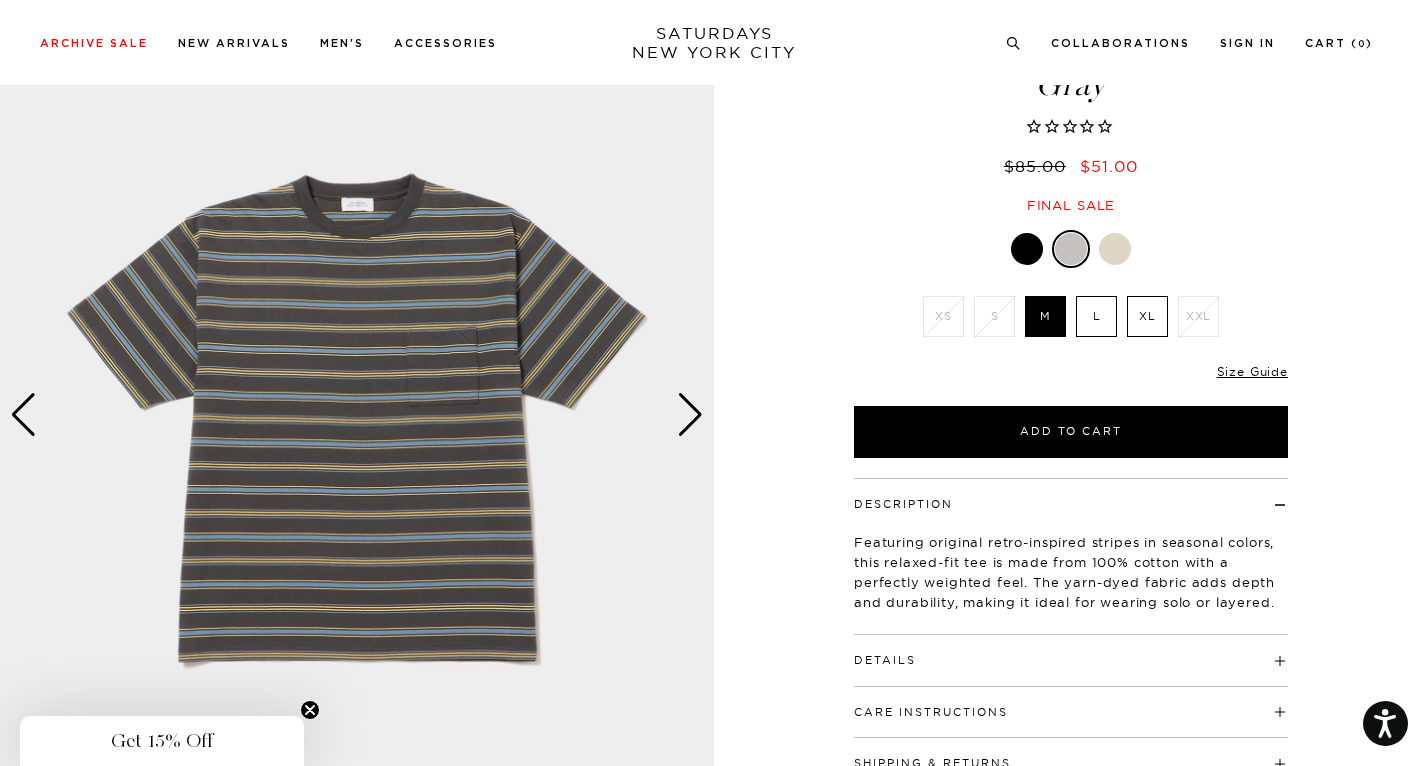 click at bounding box center [1115, 249] 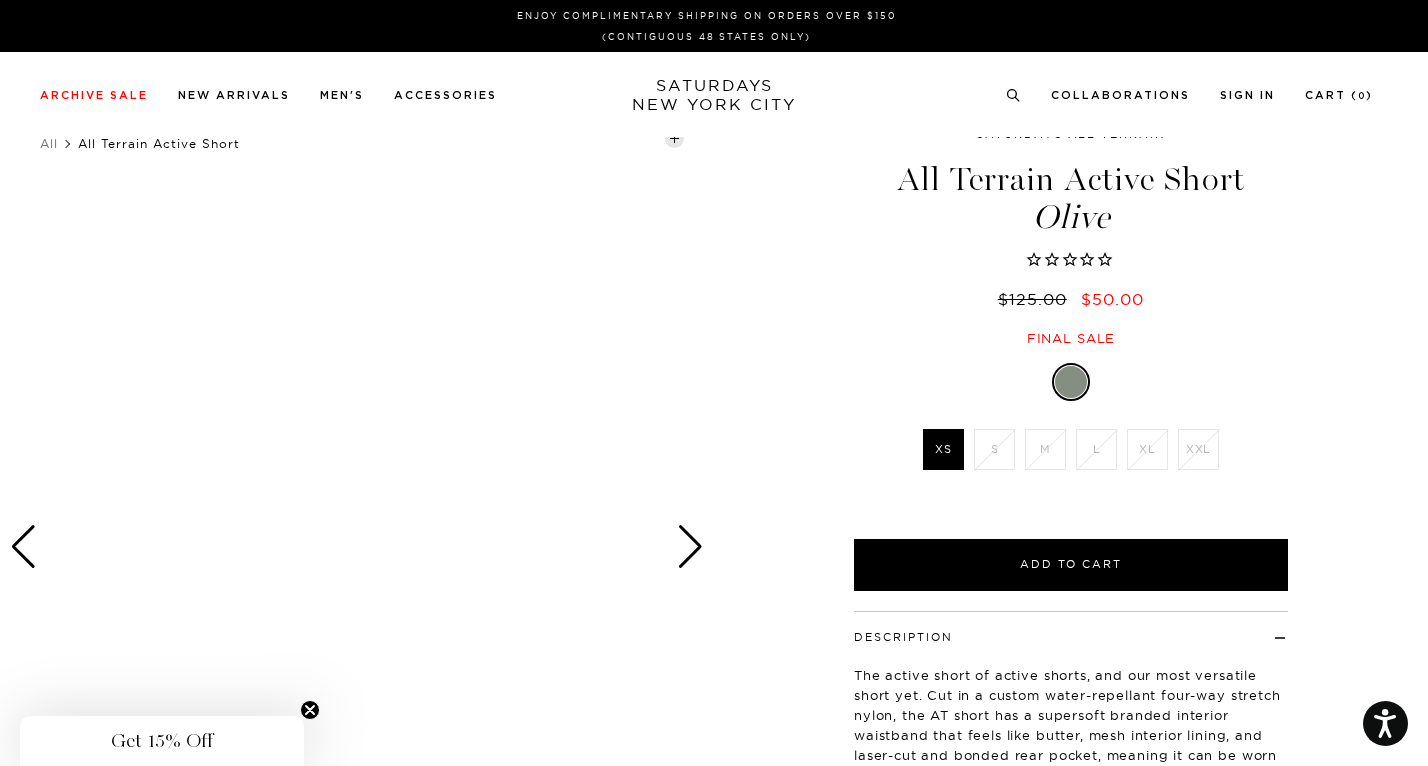 scroll, scrollTop: 0, scrollLeft: 0, axis: both 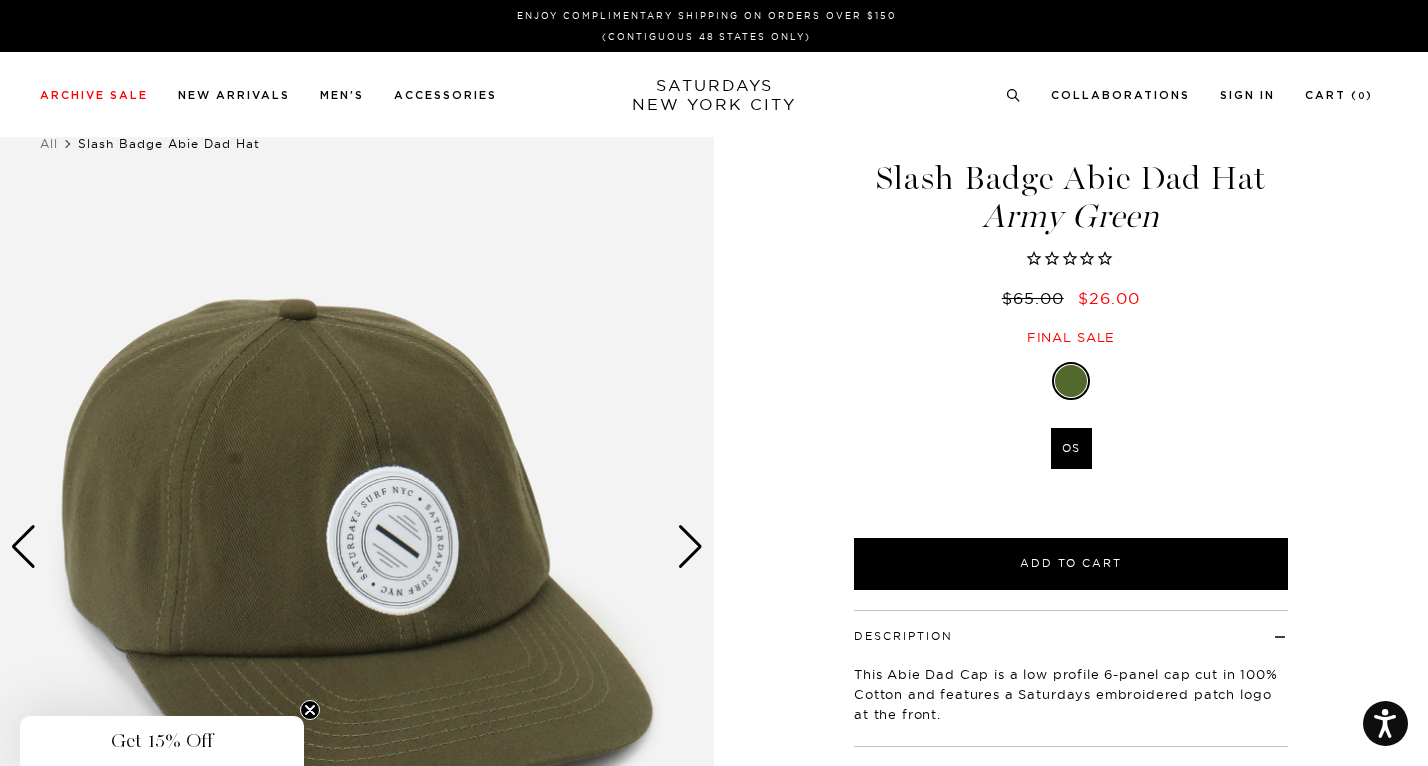click at bounding box center [690, 547] 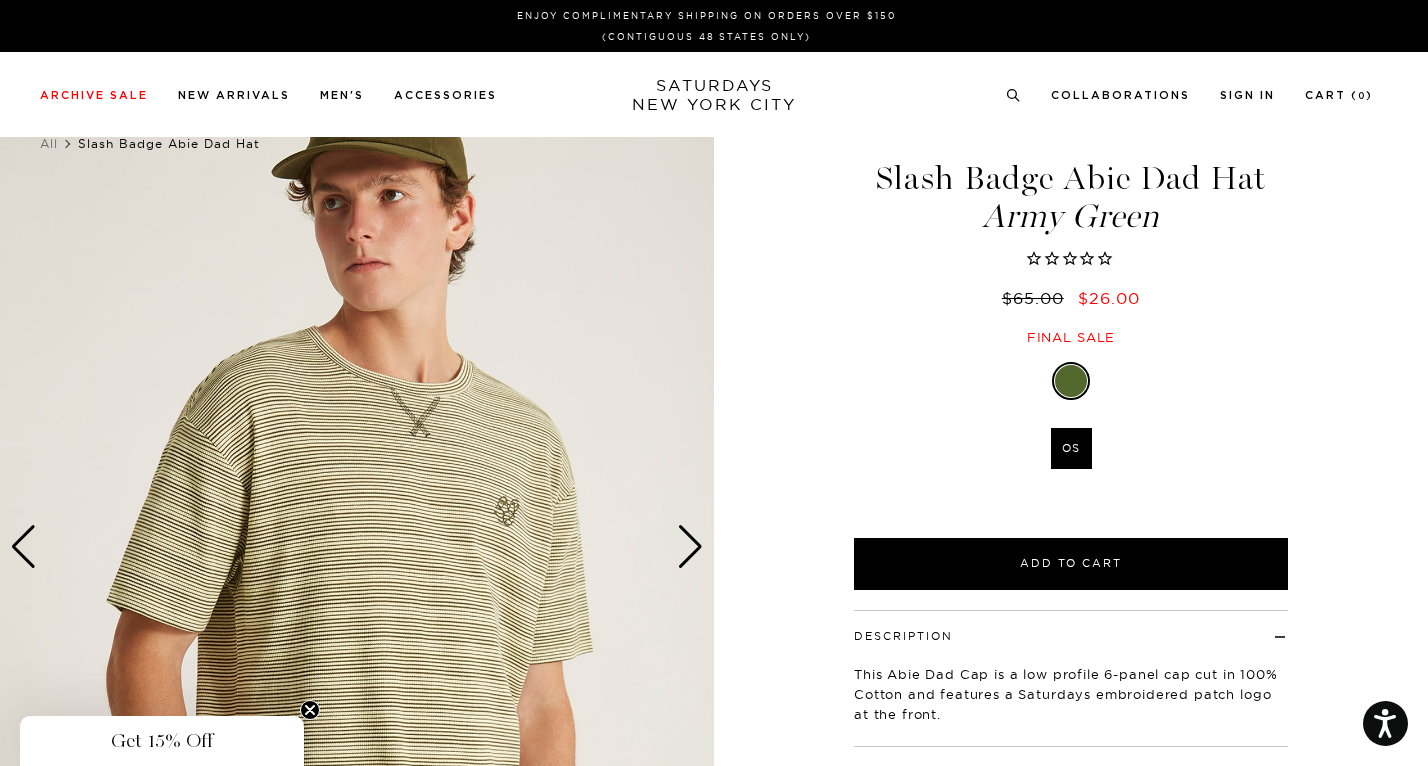 click at bounding box center [690, 547] 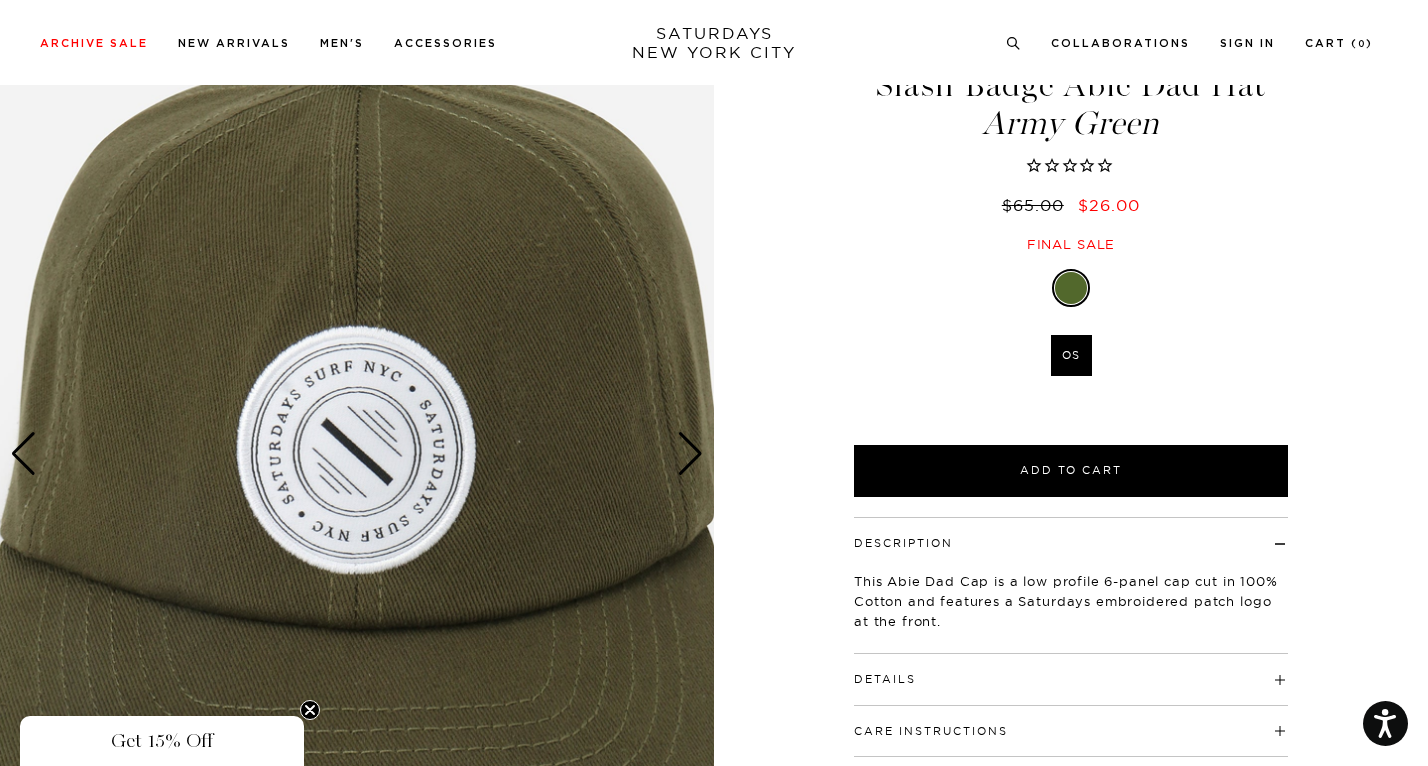 scroll, scrollTop: 98, scrollLeft: 0, axis: vertical 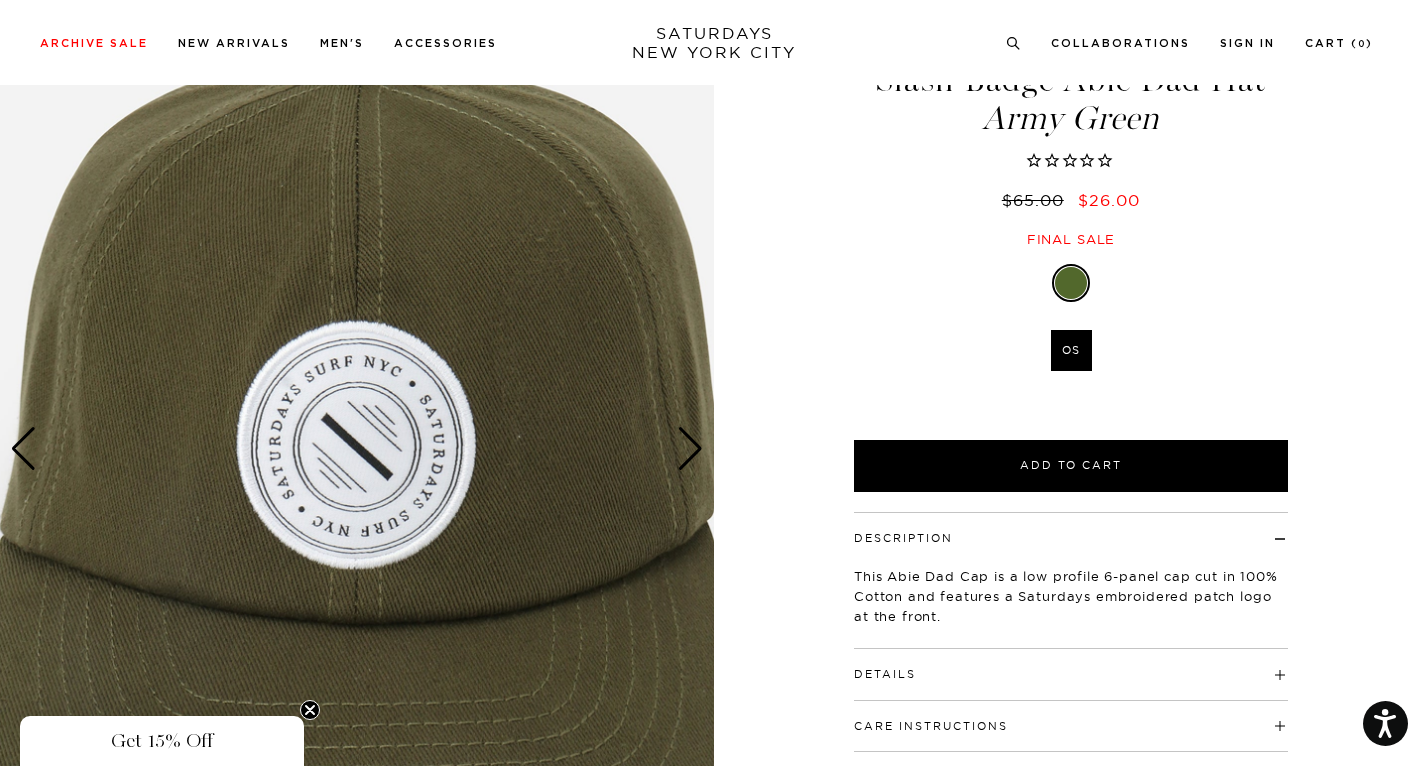 click at bounding box center [690, 449] 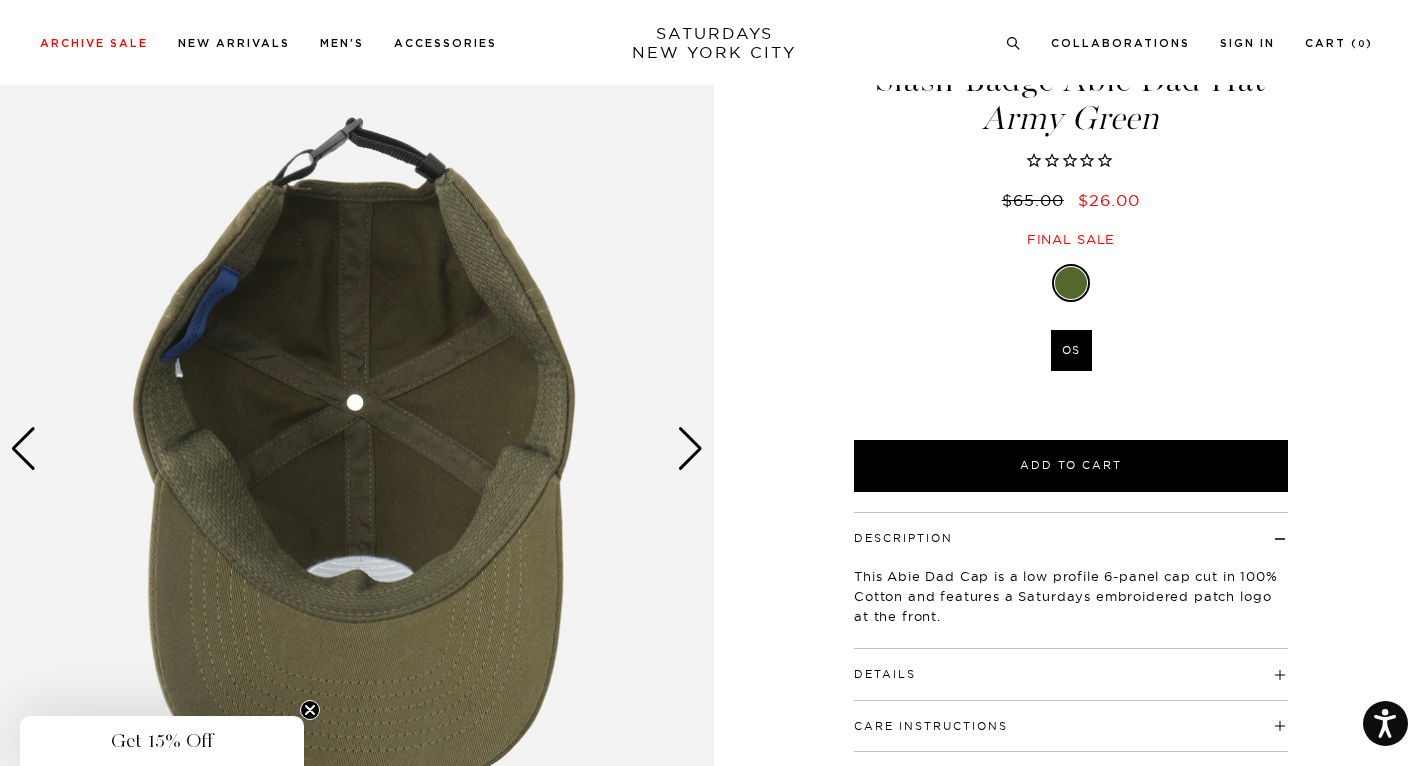 click at bounding box center (690, 449) 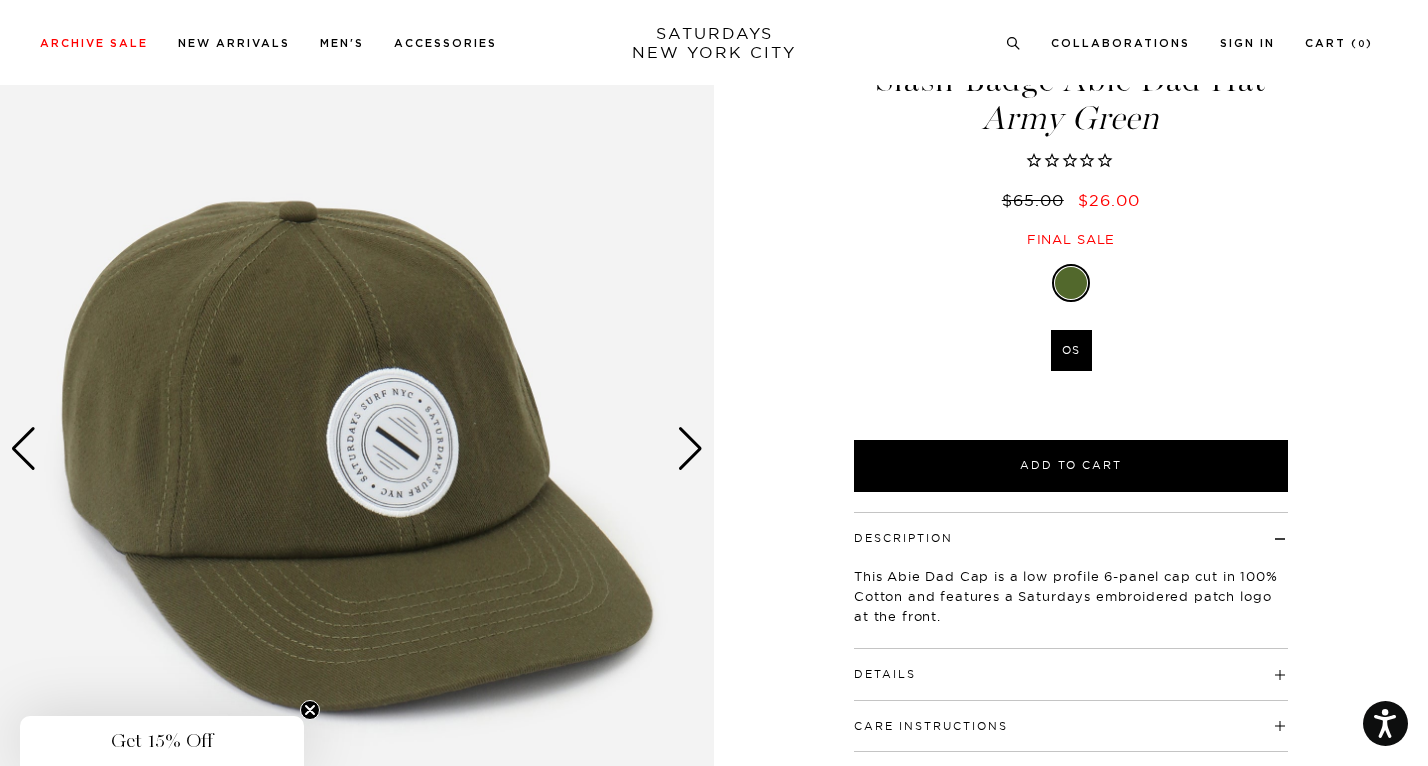 click at bounding box center [690, 449] 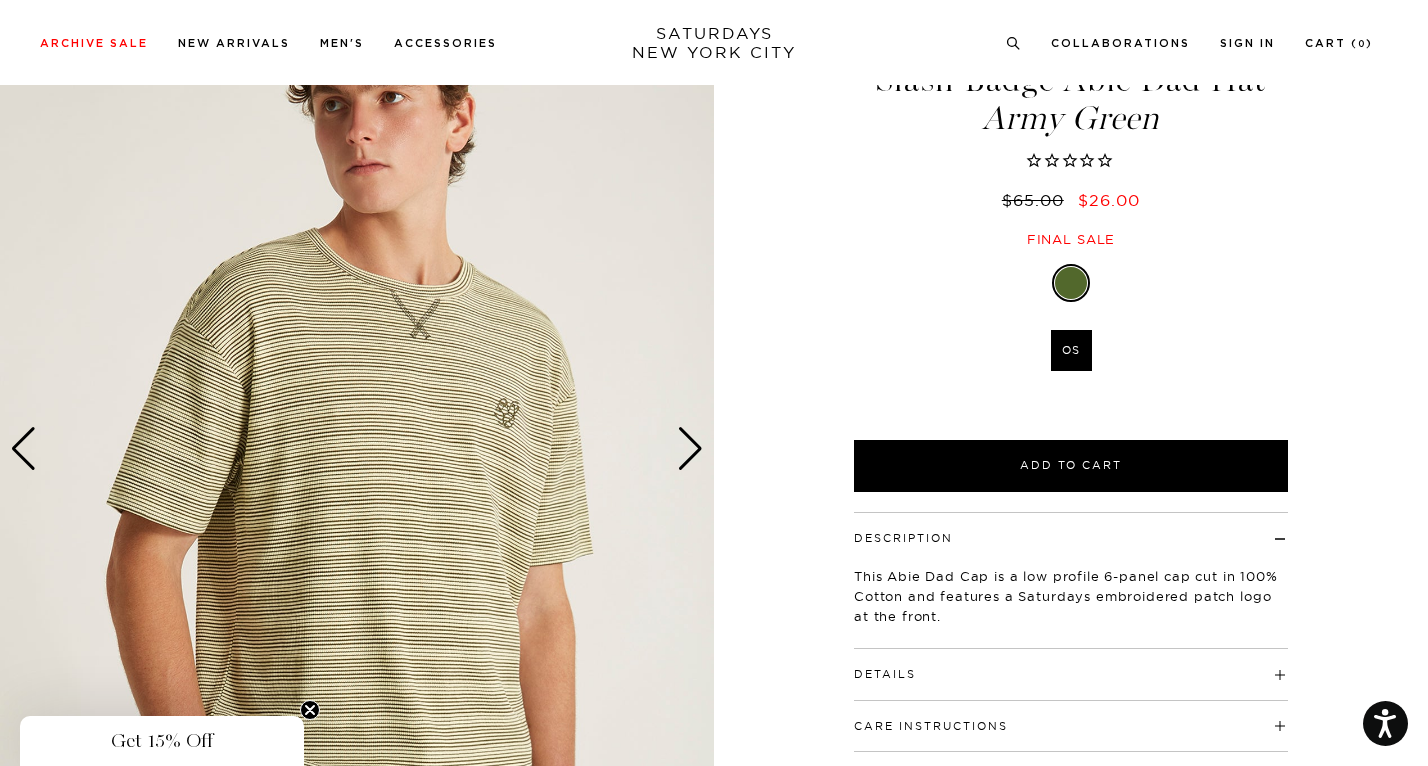 click at bounding box center (690, 449) 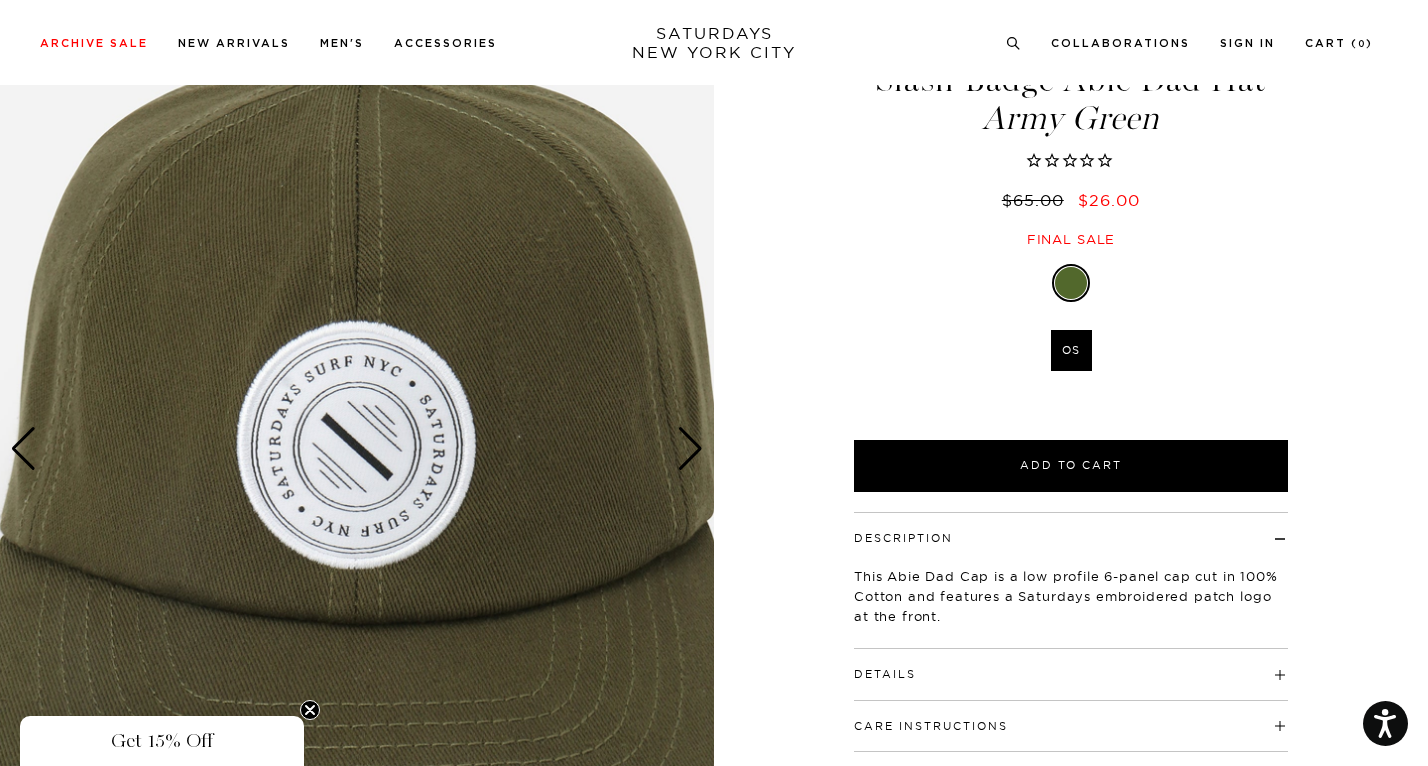 click at bounding box center [690, 449] 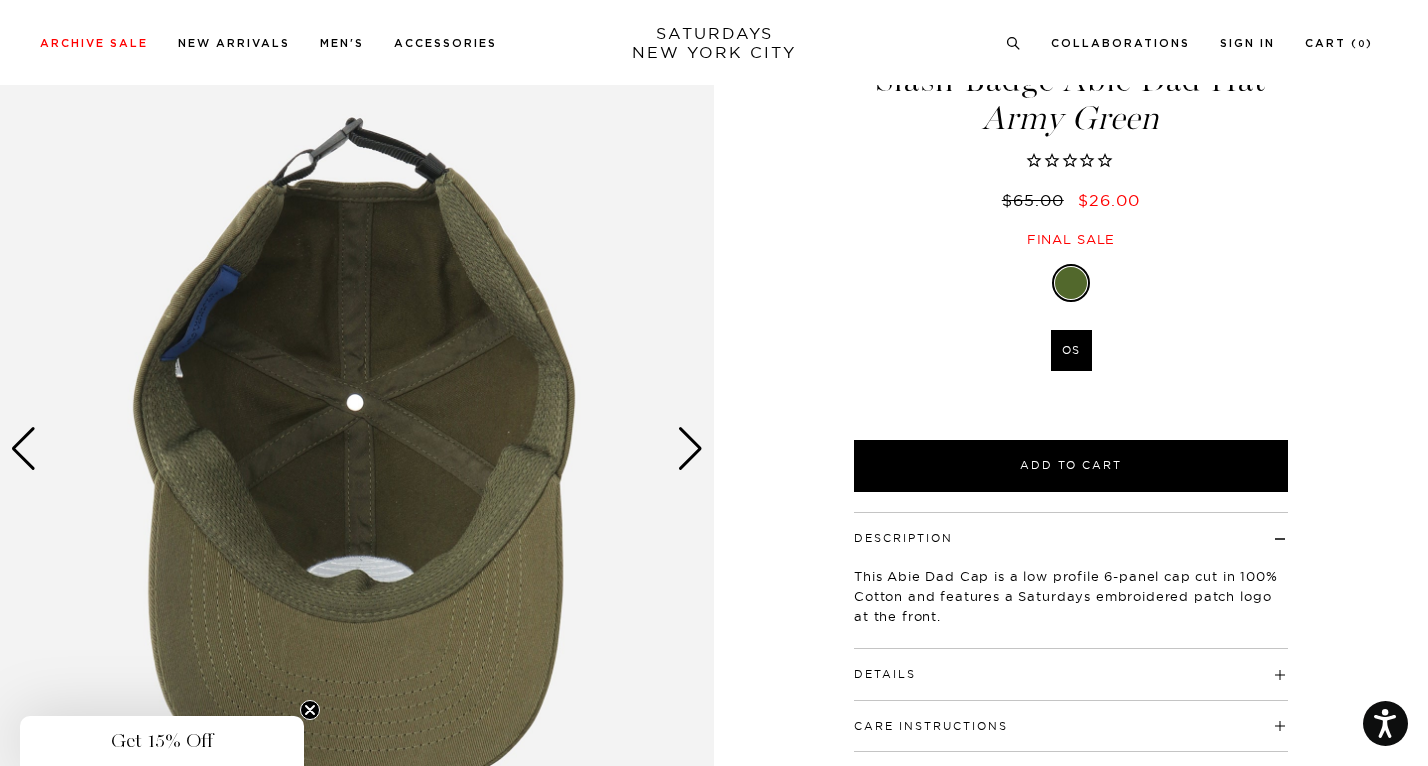 click at bounding box center [690, 449] 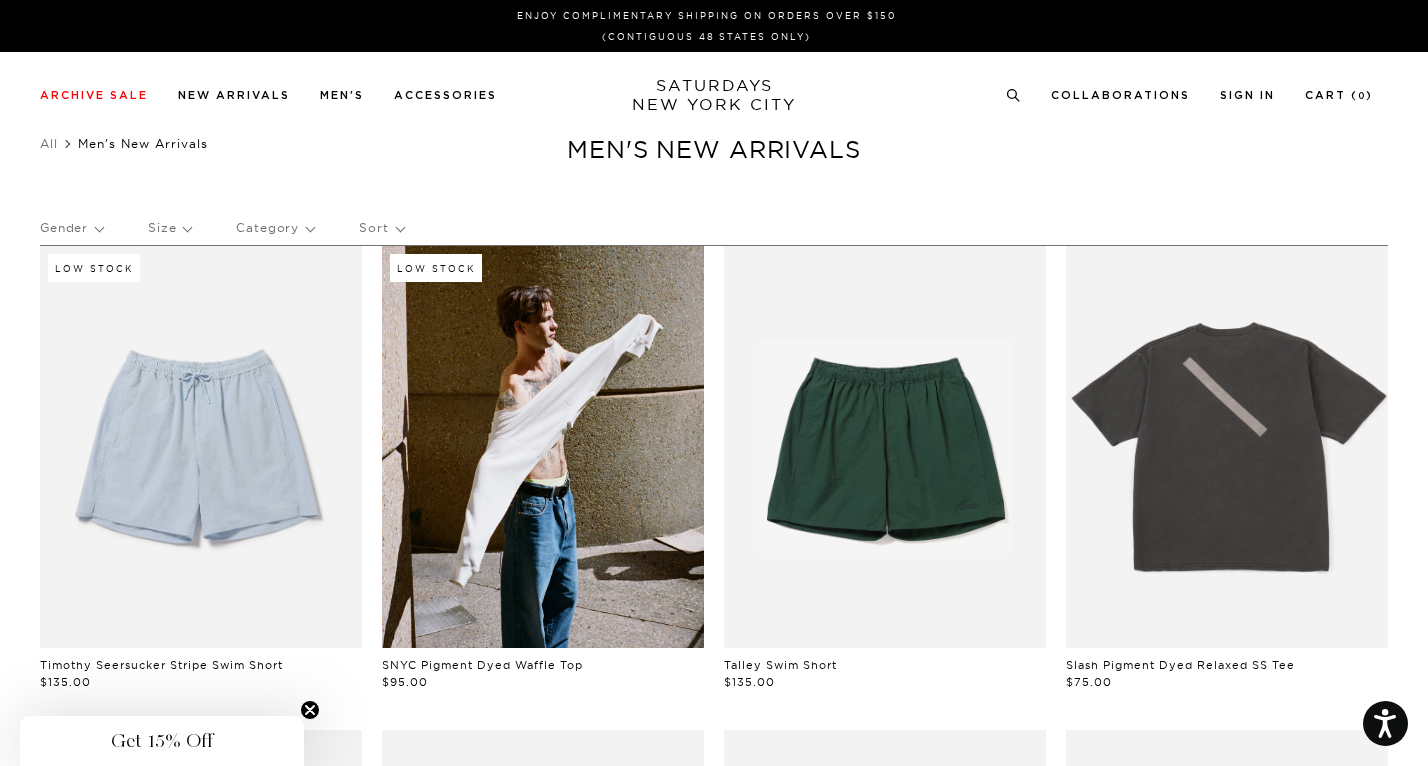 scroll, scrollTop: 0, scrollLeft: 0, axis: both 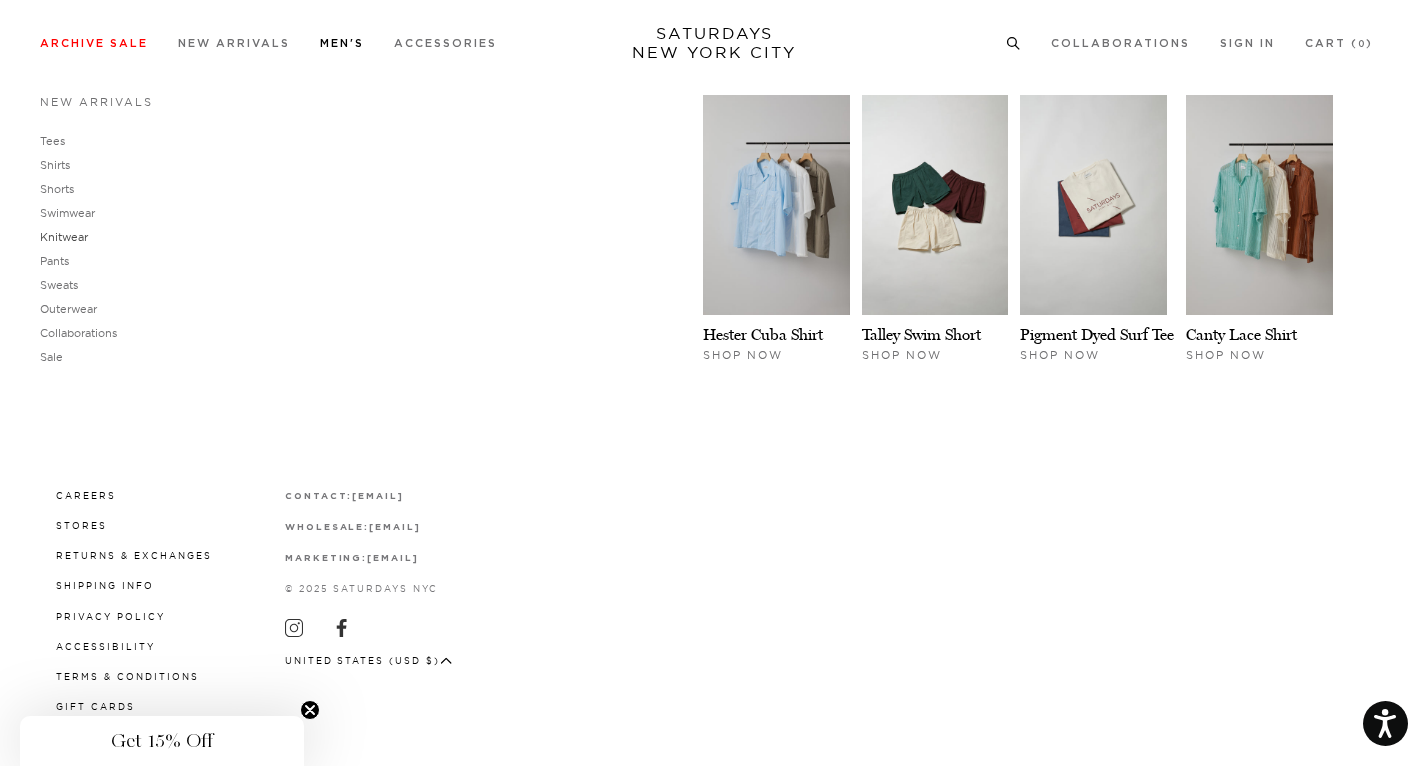 click on "Knitwear" at bounding box center (64, 237) 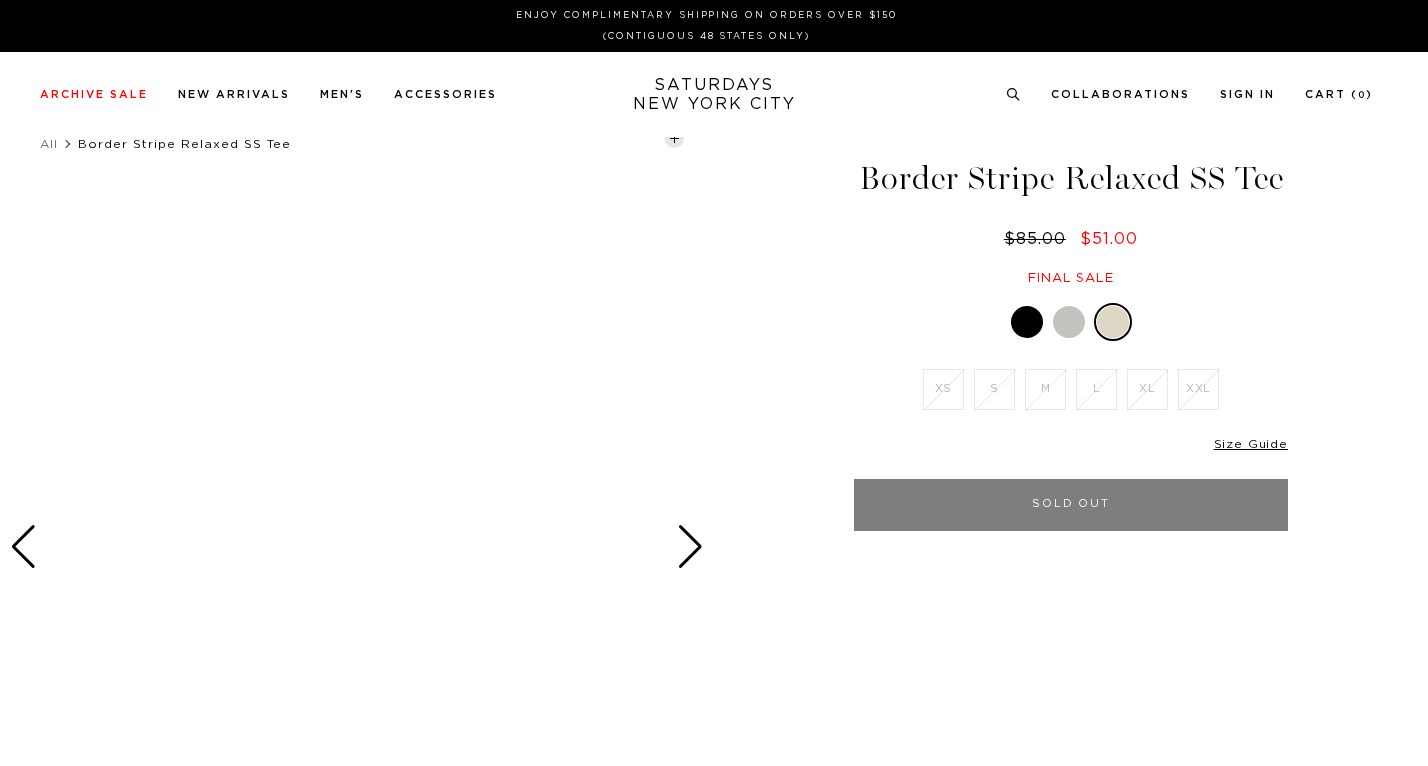 scroll, scrollTop: 0, scrollLeft: 0, axis: both 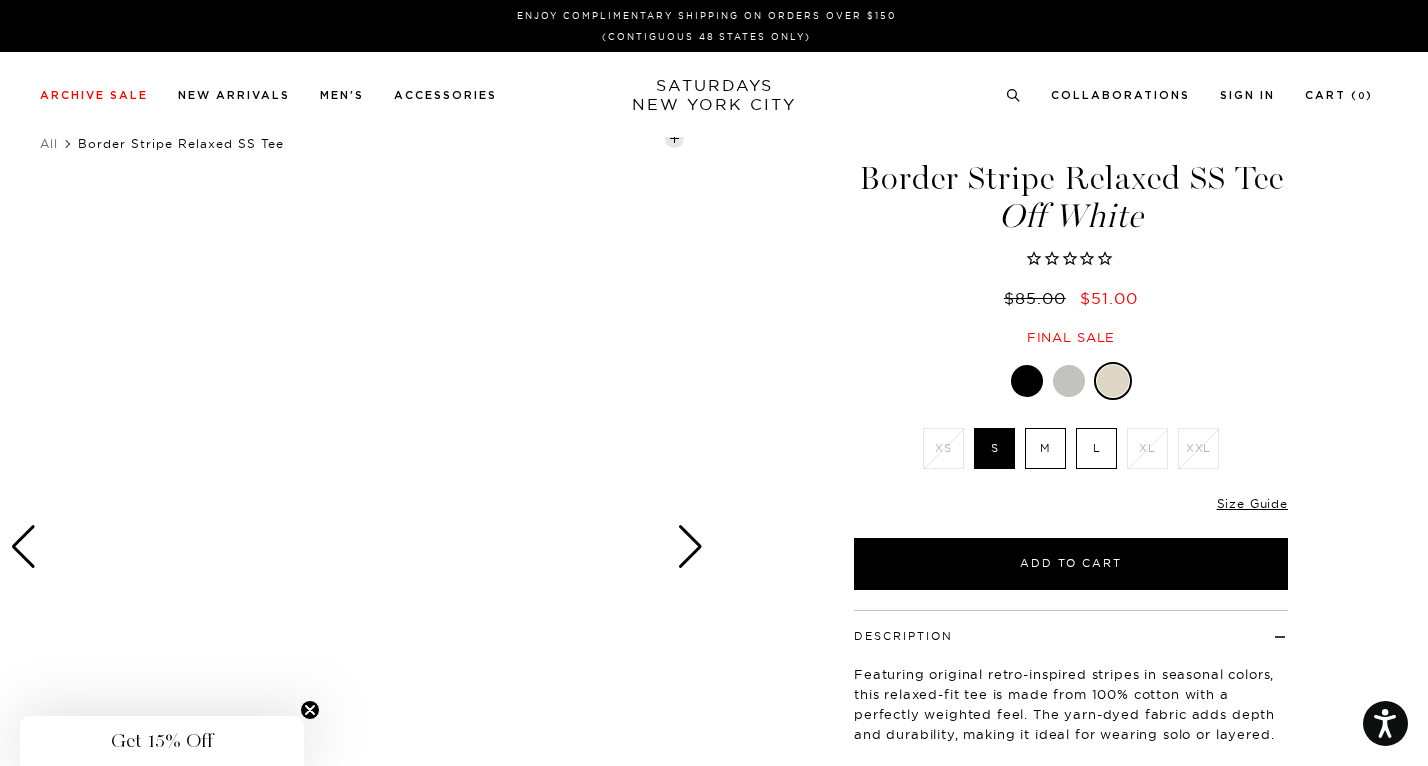 click at bounding box center [1069, 381] 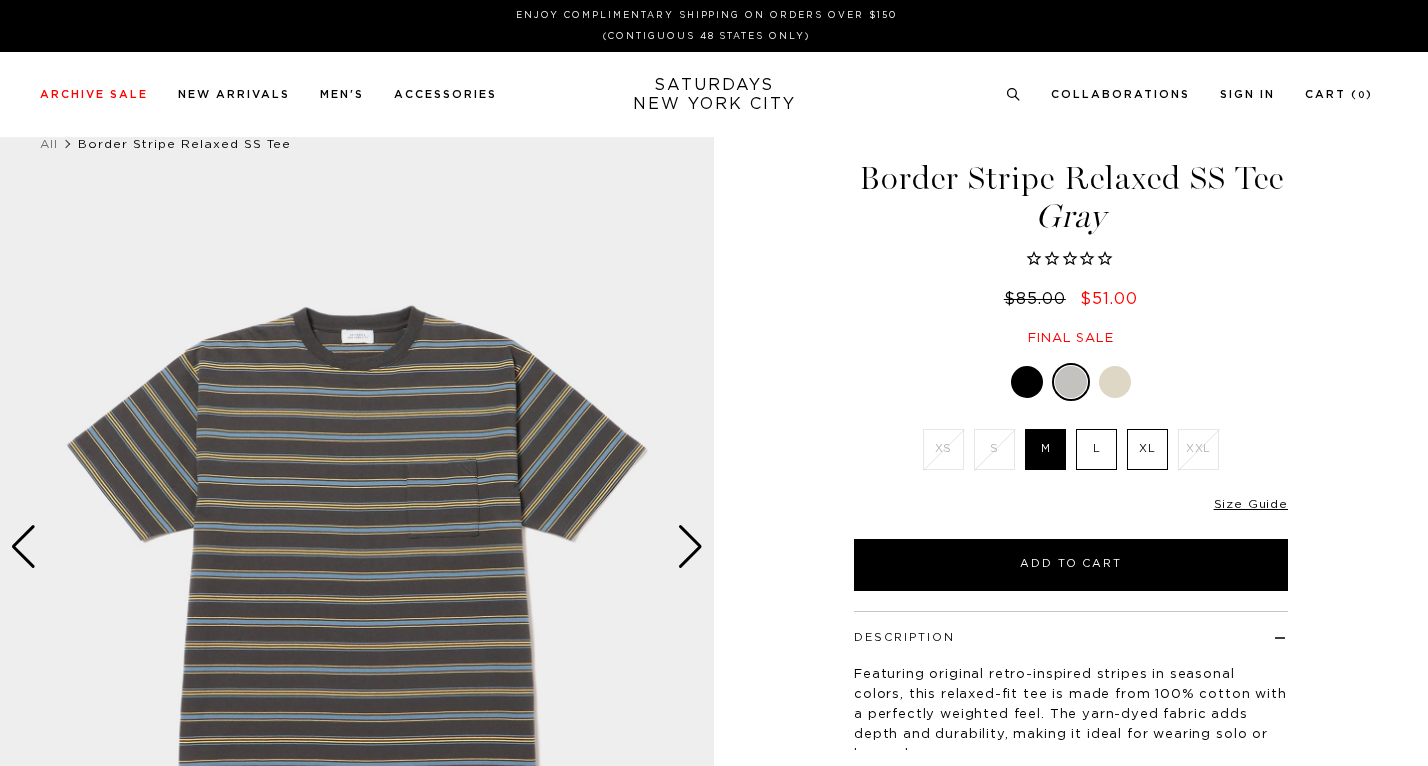 scroll, scrollTop: 0, scrollLeft: 0, axis: both 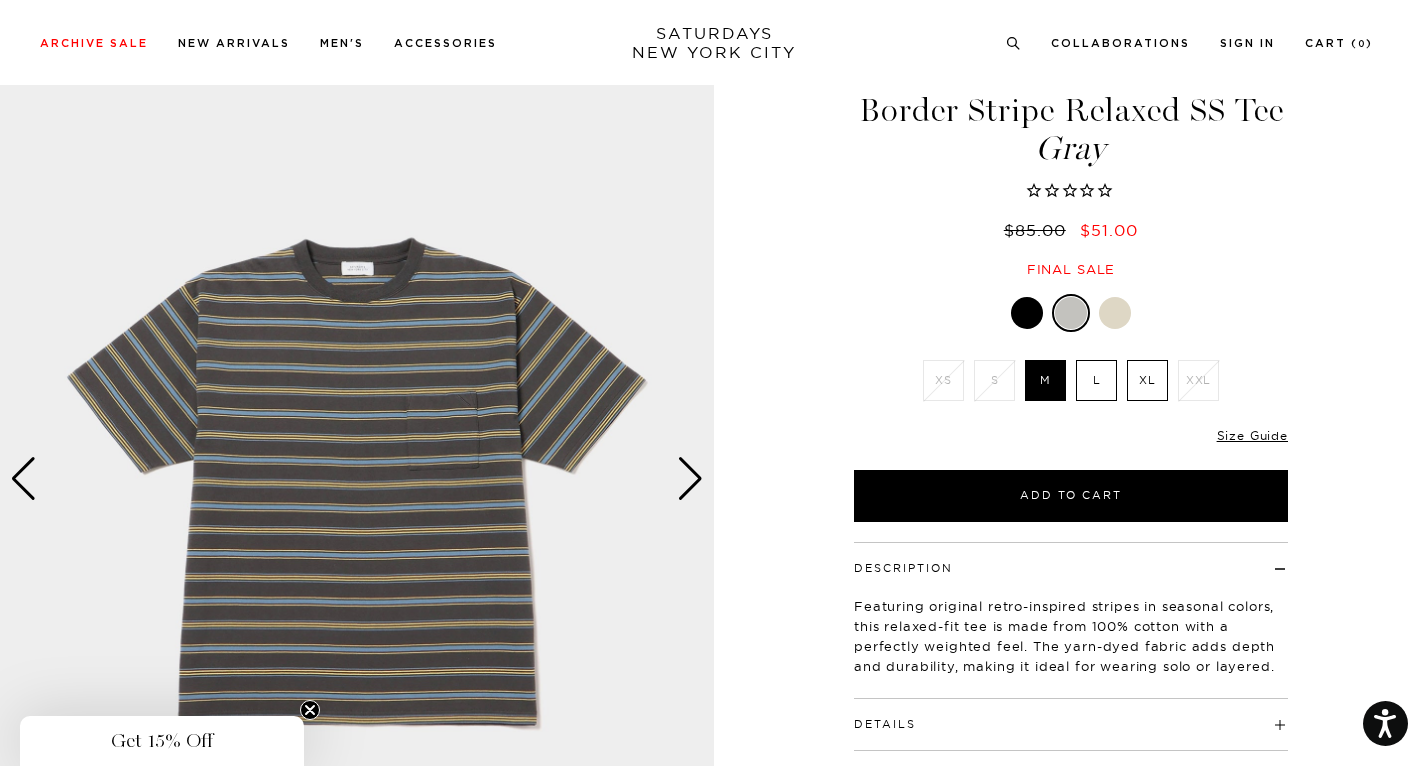 click at bounding box center [690, 479] 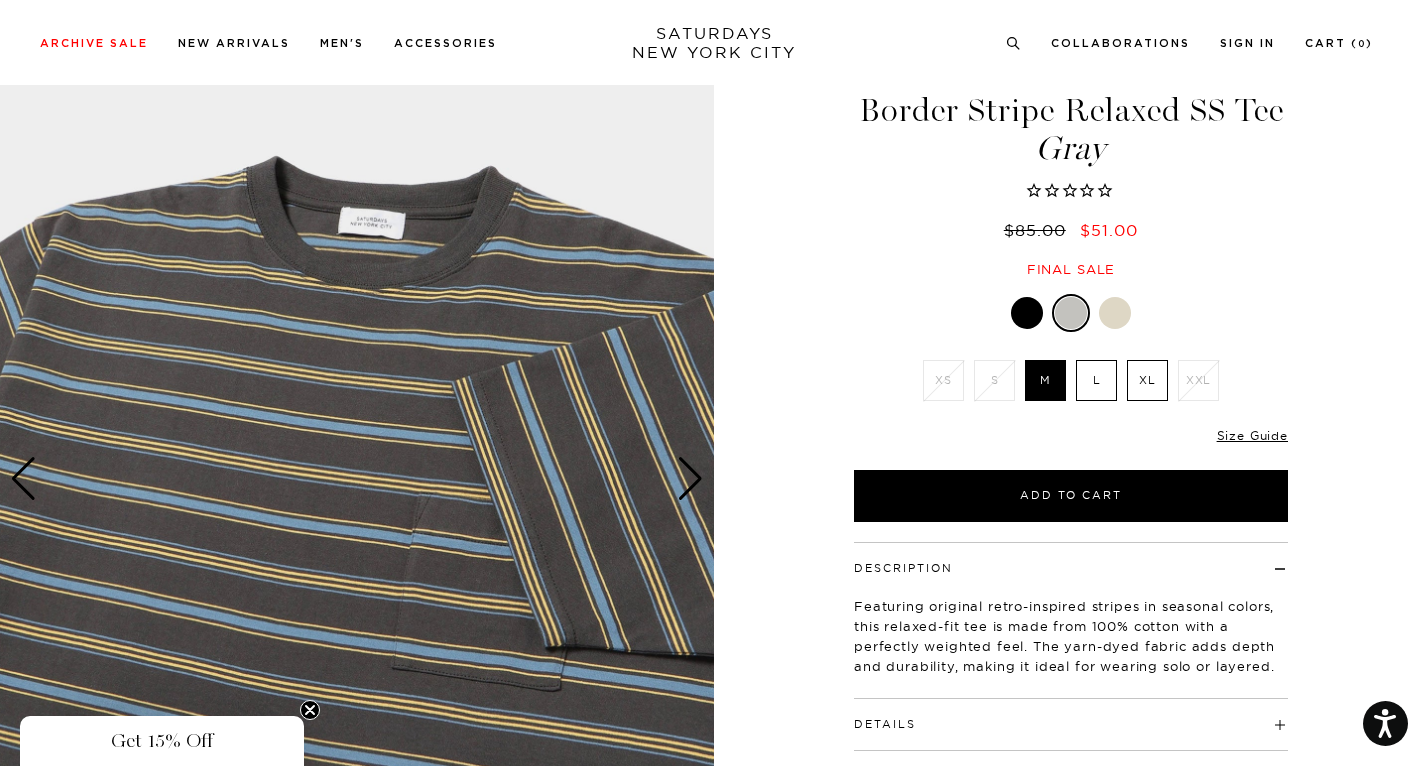 click at bounding box center [690, 479] 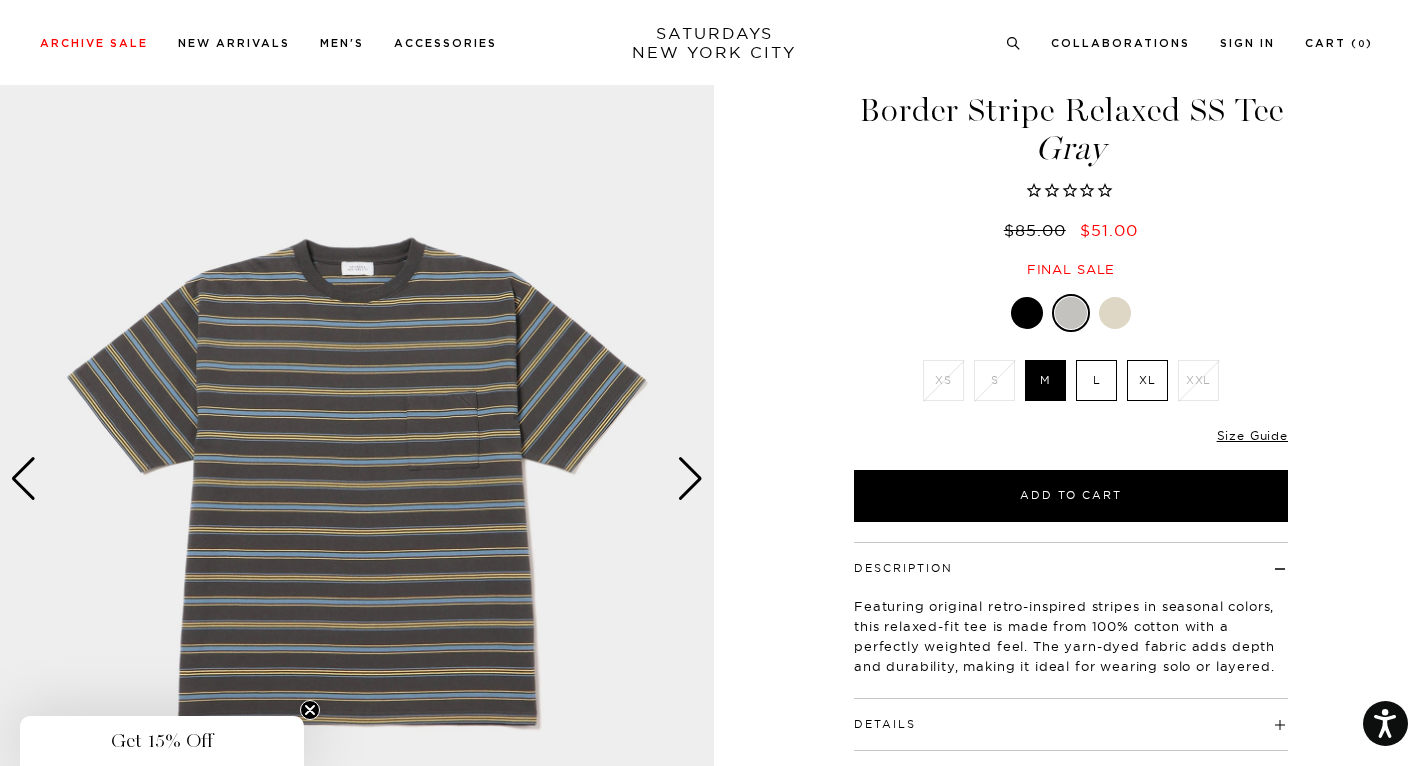 click on "XL" at bounding box center [1147, 380] 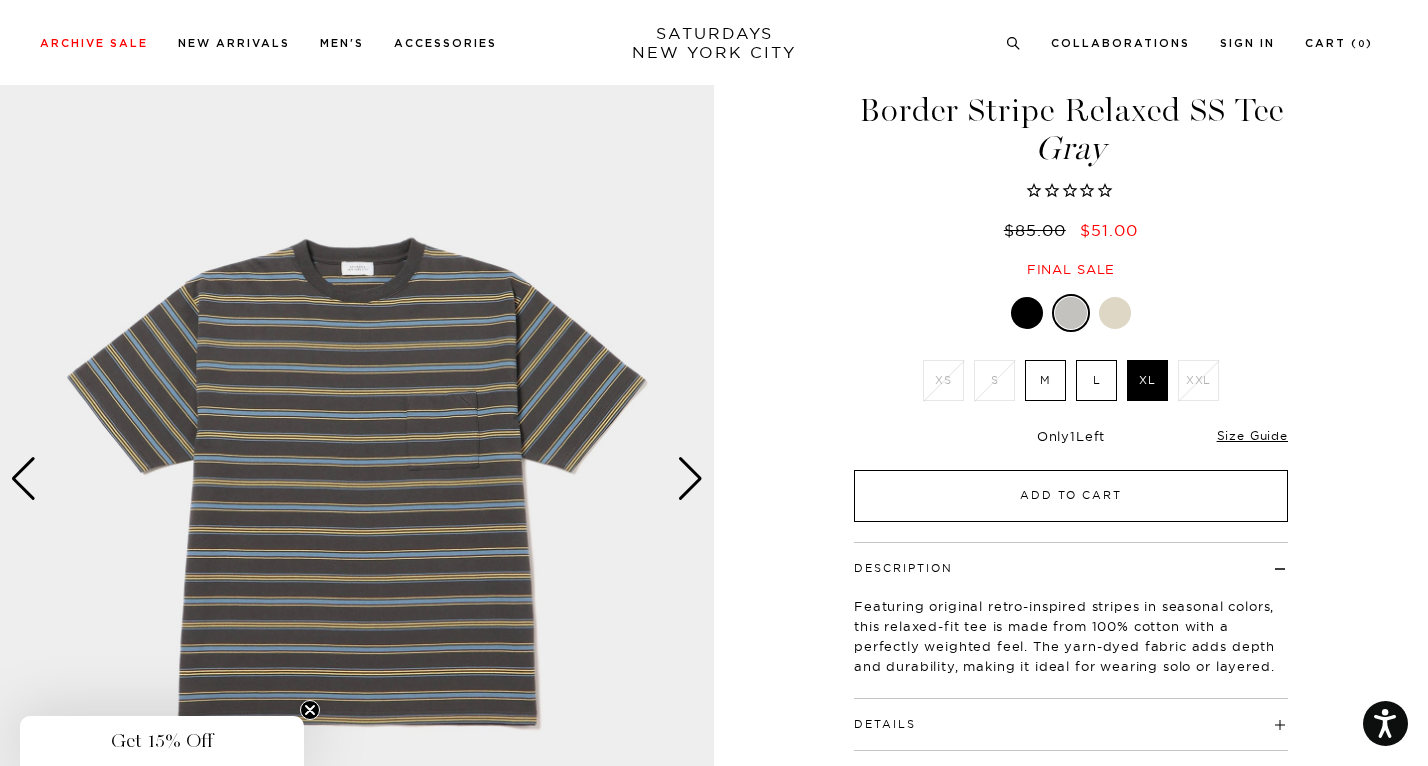 click on "Add to Cart" at bounding box center [1071, 496] 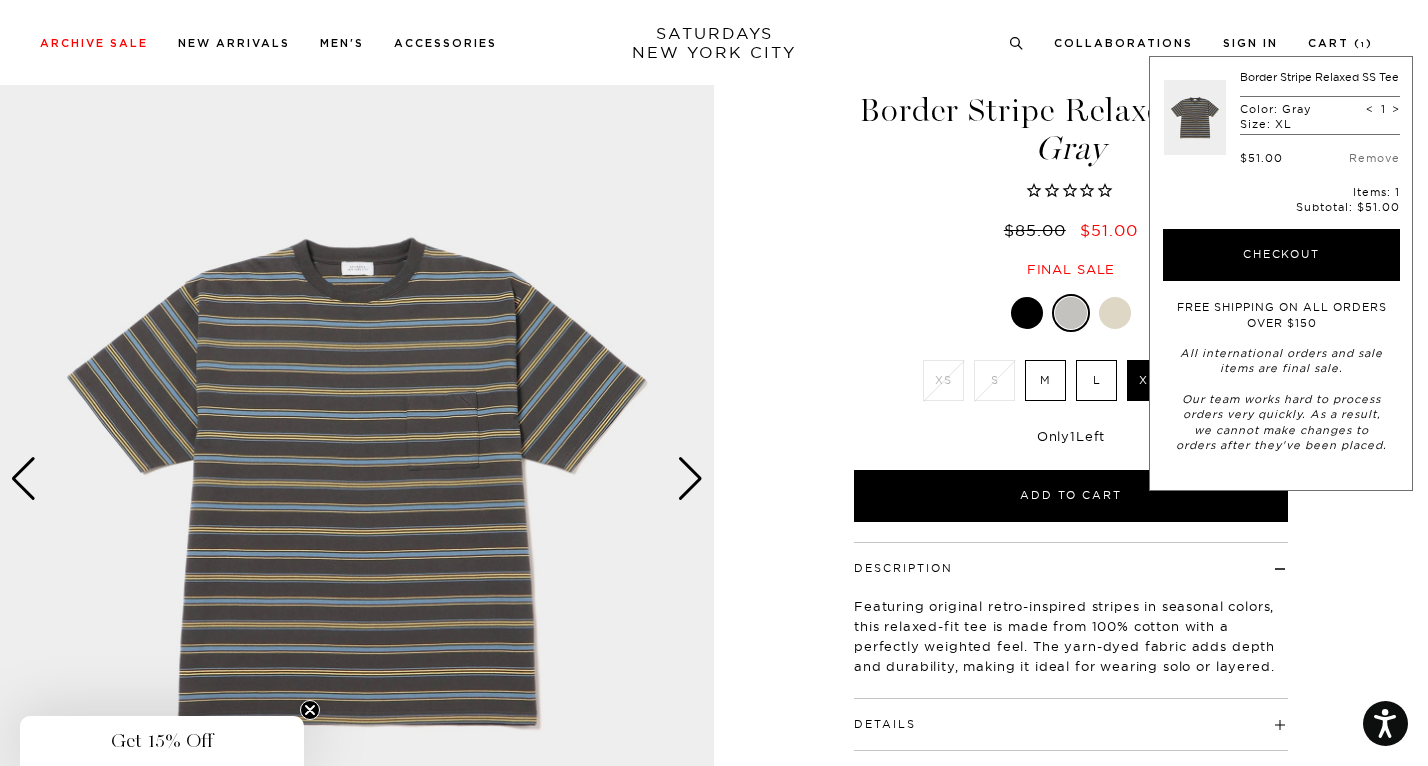 click at bounding box center [1027, 313] 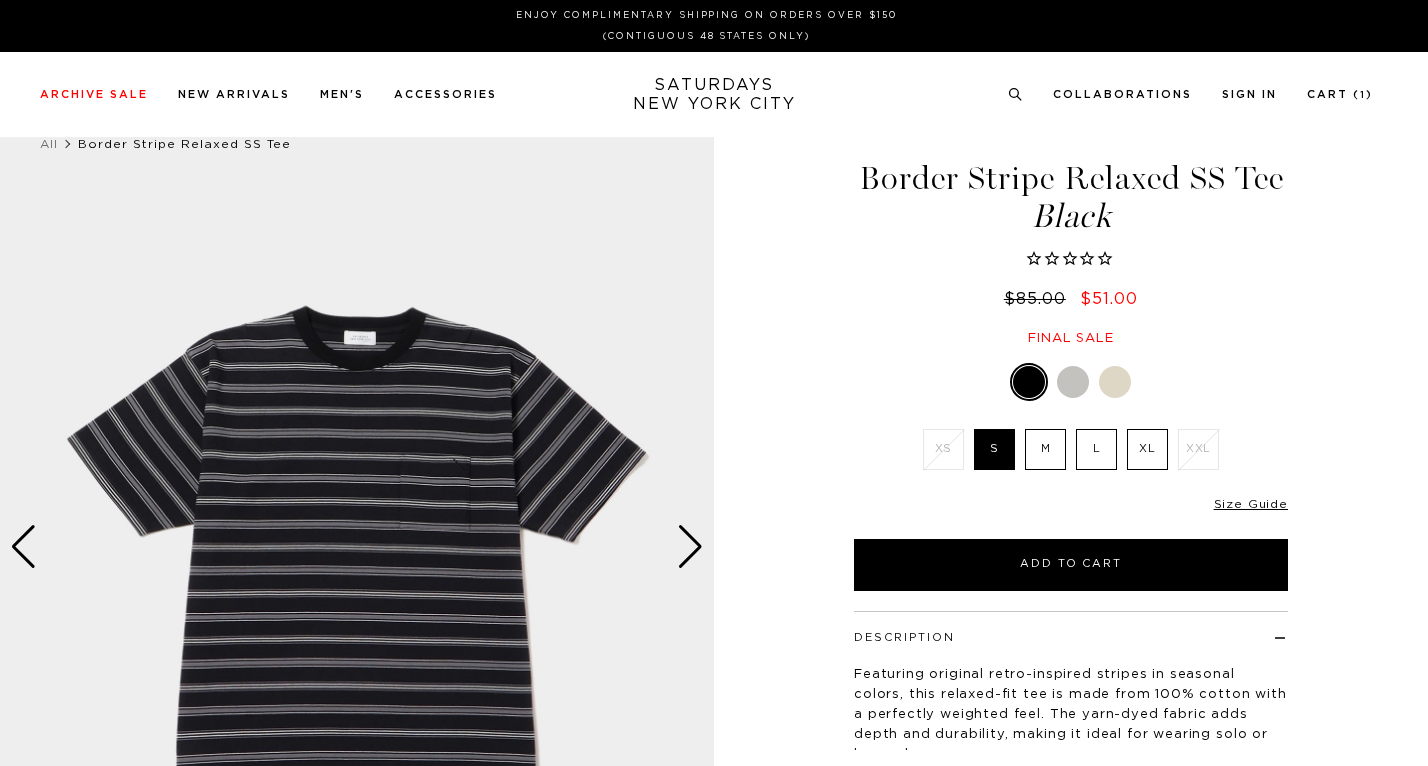 scroll, scrollTop: 0, scrollLeft: 0, axis: both 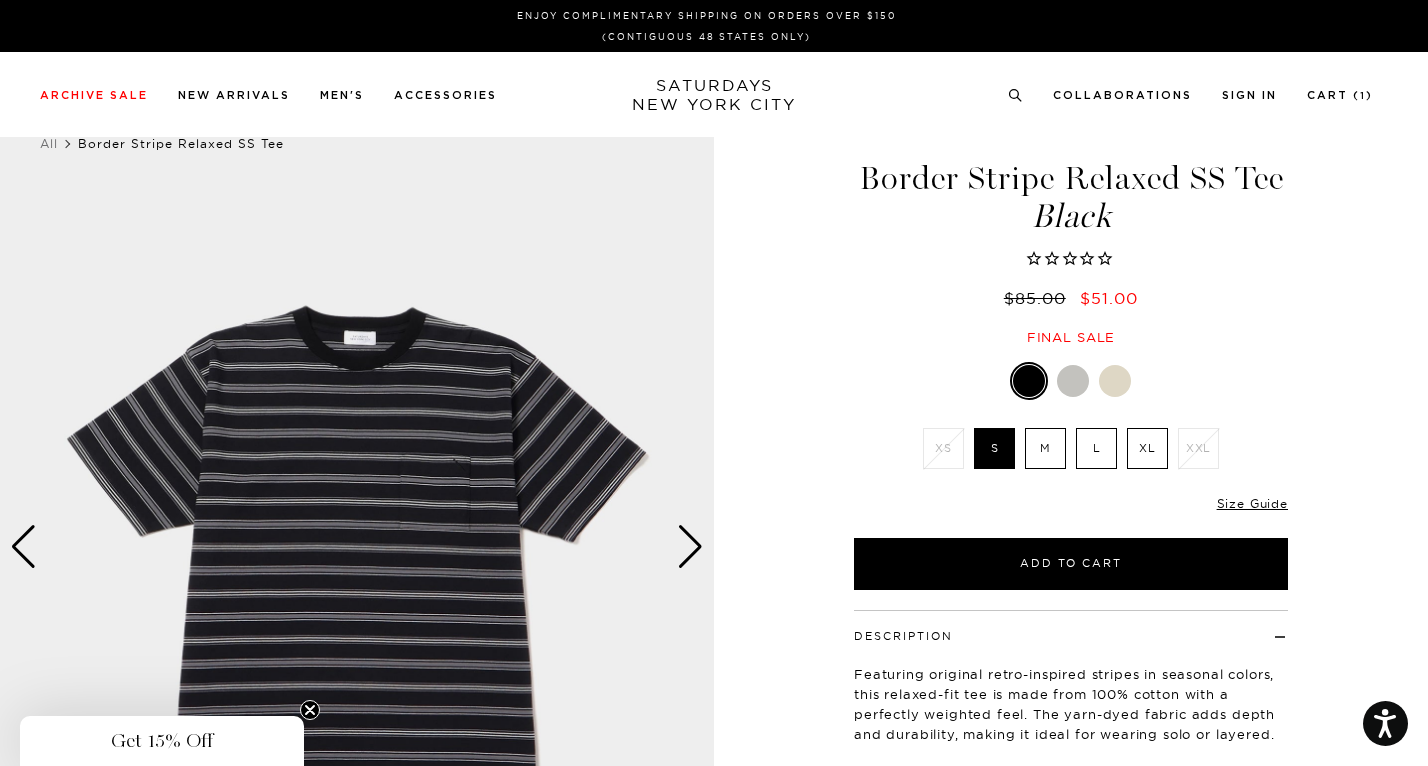 click at bounding box center (690, 547) 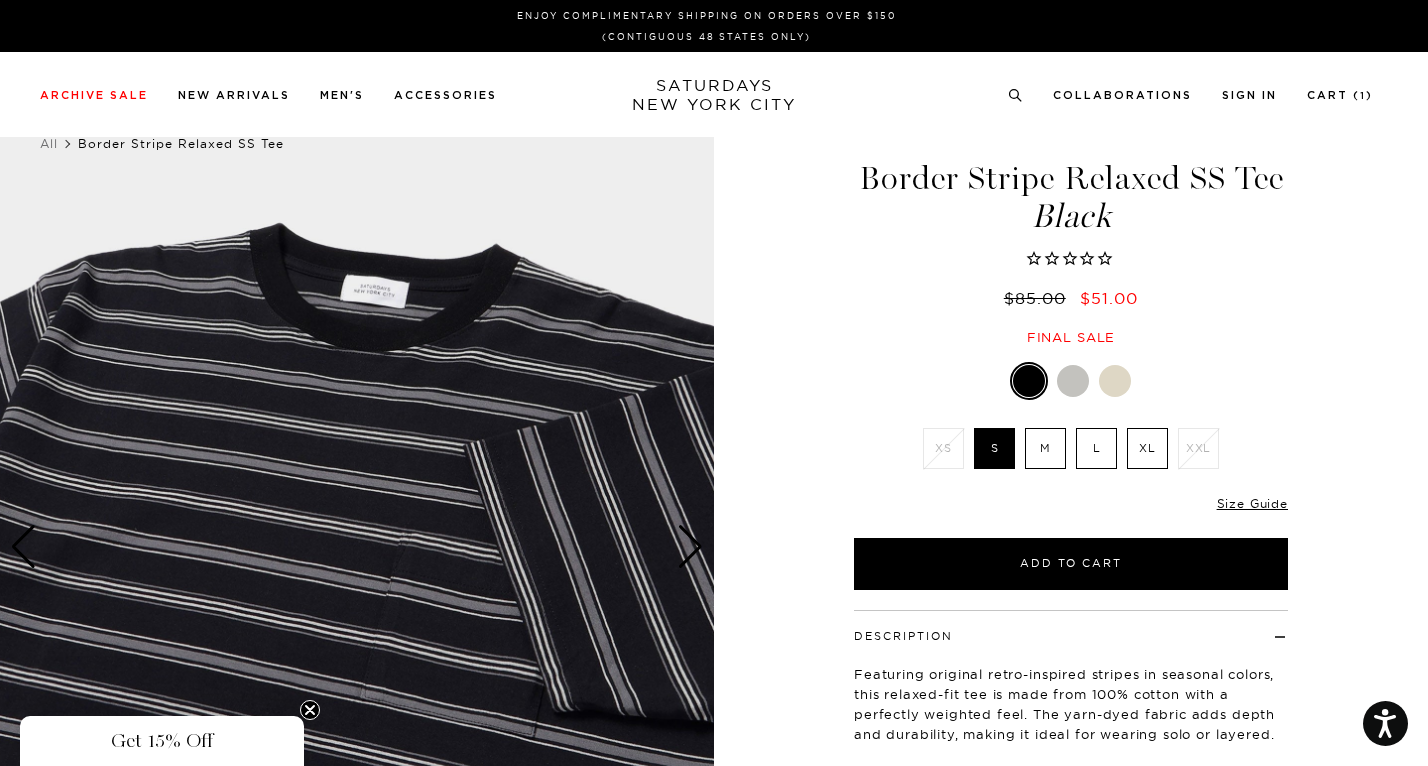 click at bounding box center (690, 547) 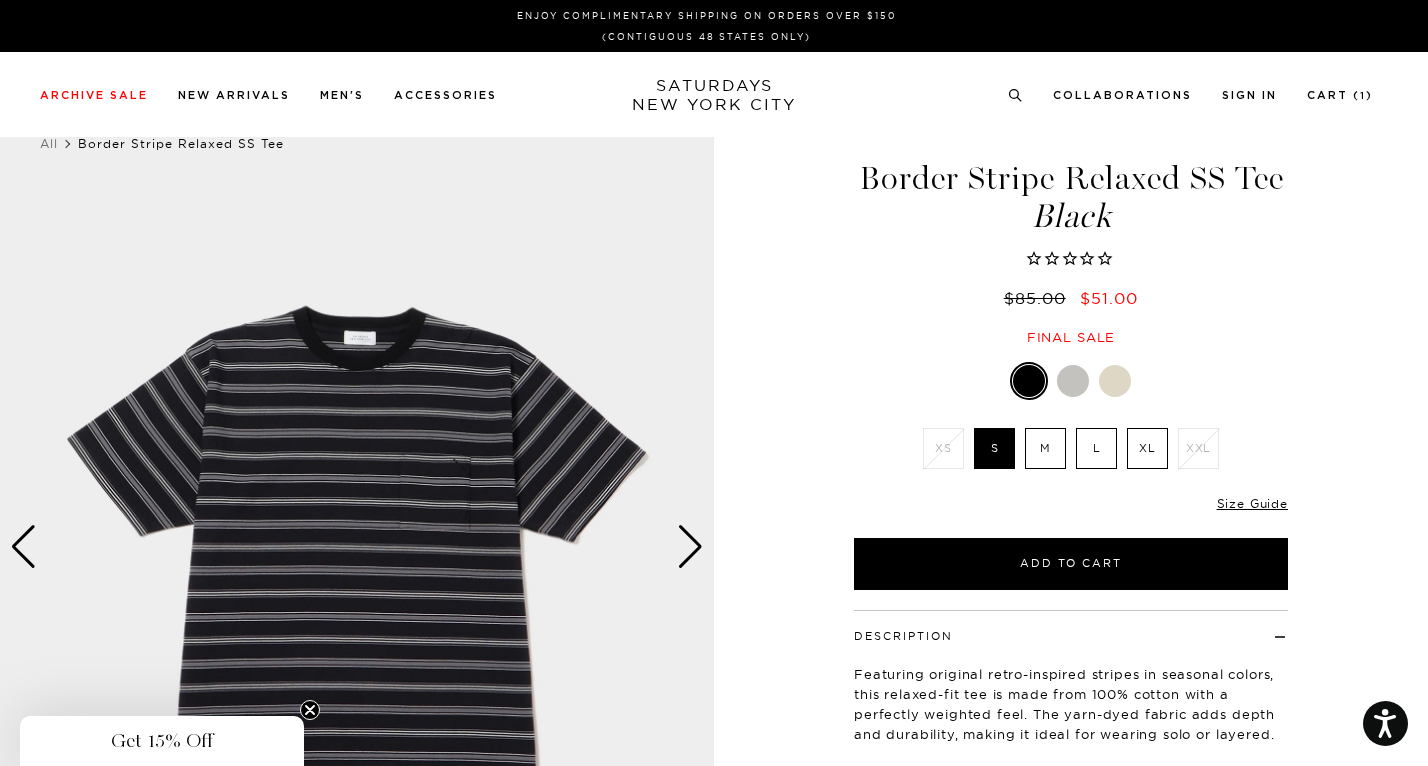 click at bounding box center (690, 547) 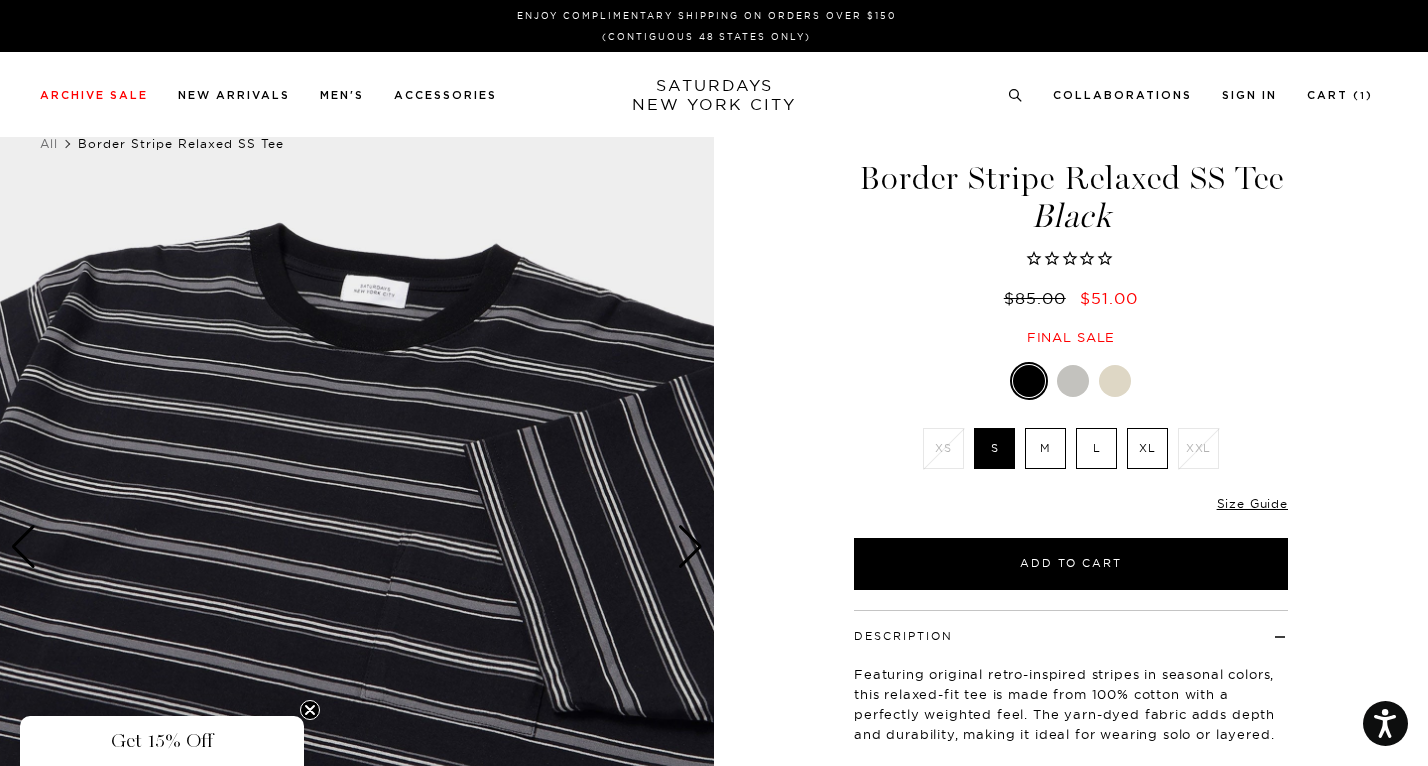 click at bounding box center (690, 547) 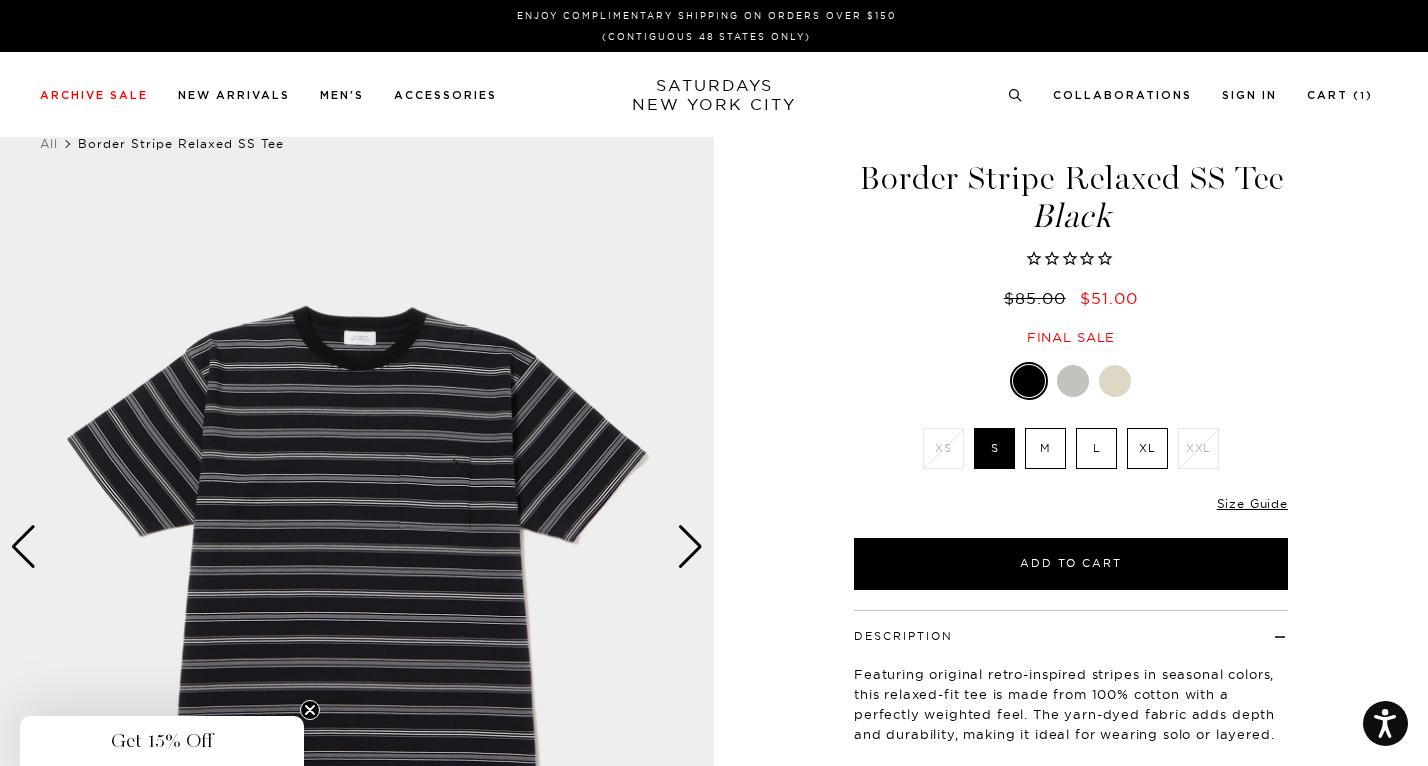 click at bounding box center (1115, 381) 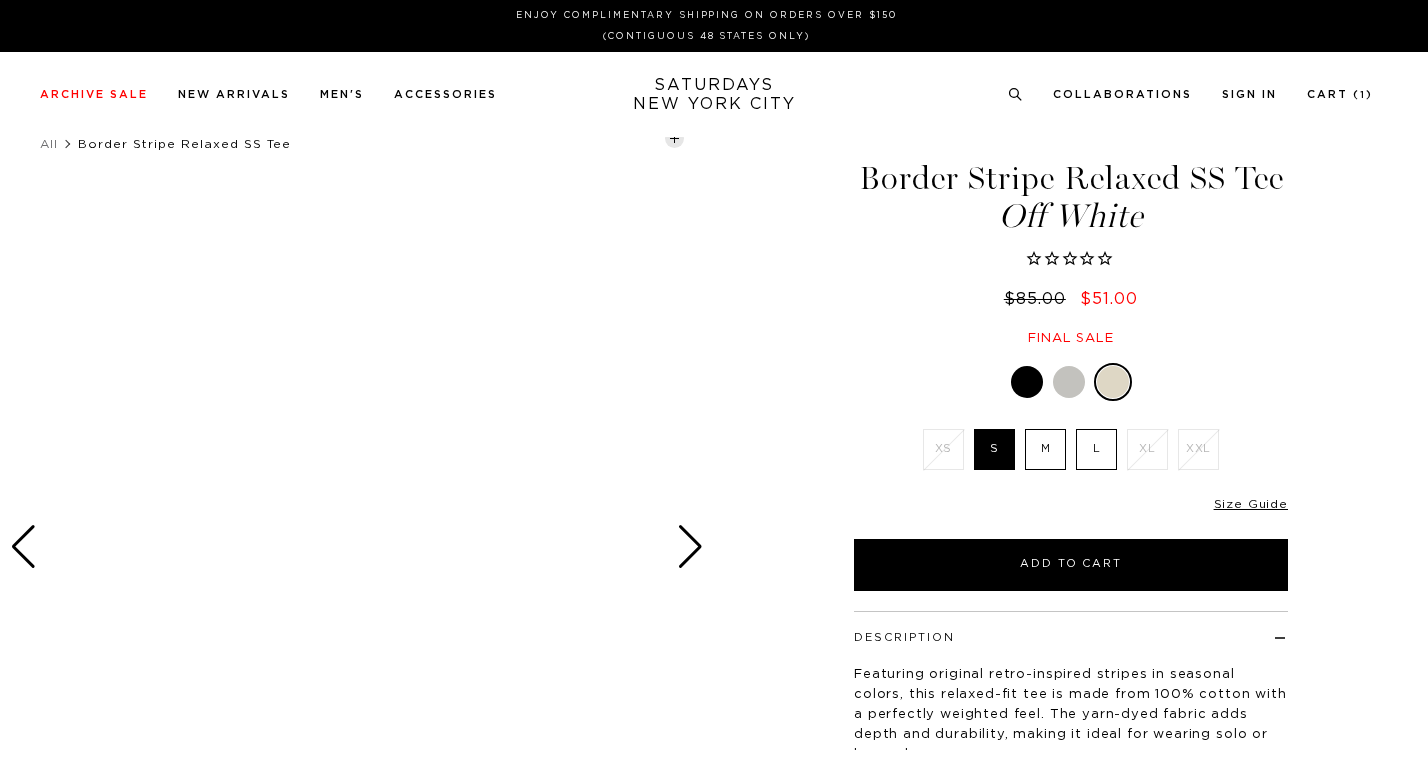 scroll, scrollTop: 0, scrollLeft: 0, axis: both 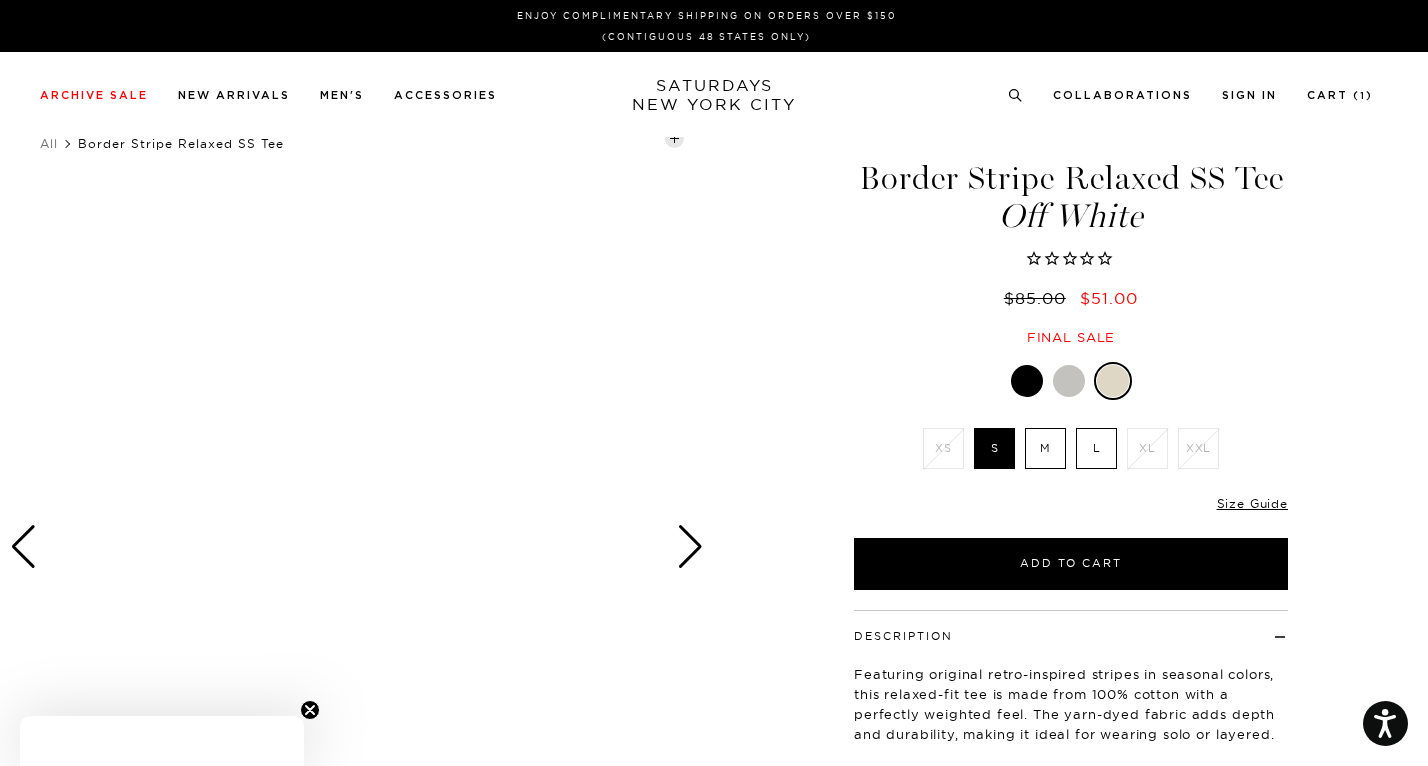 click at bounding box center [690, 547] 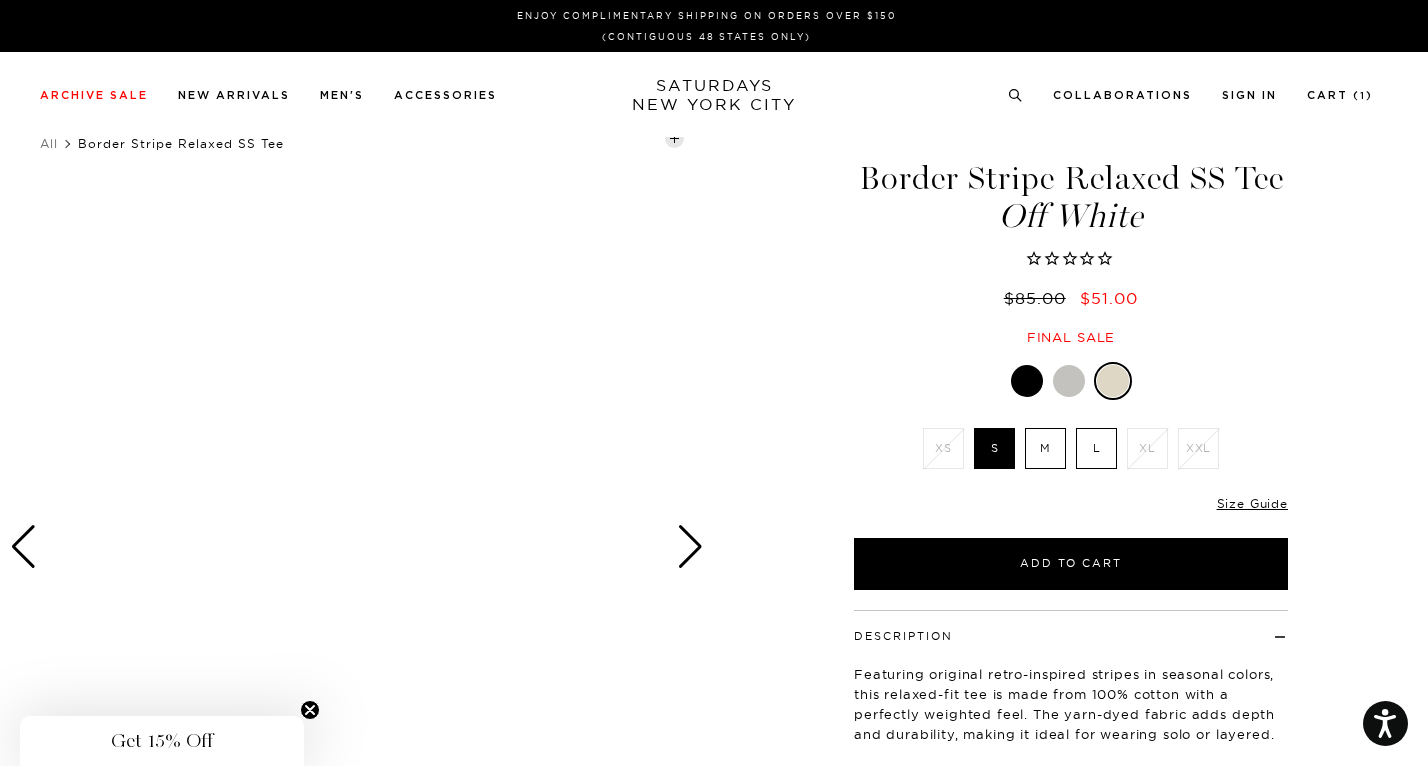 click at bounding box center (1069, 381) 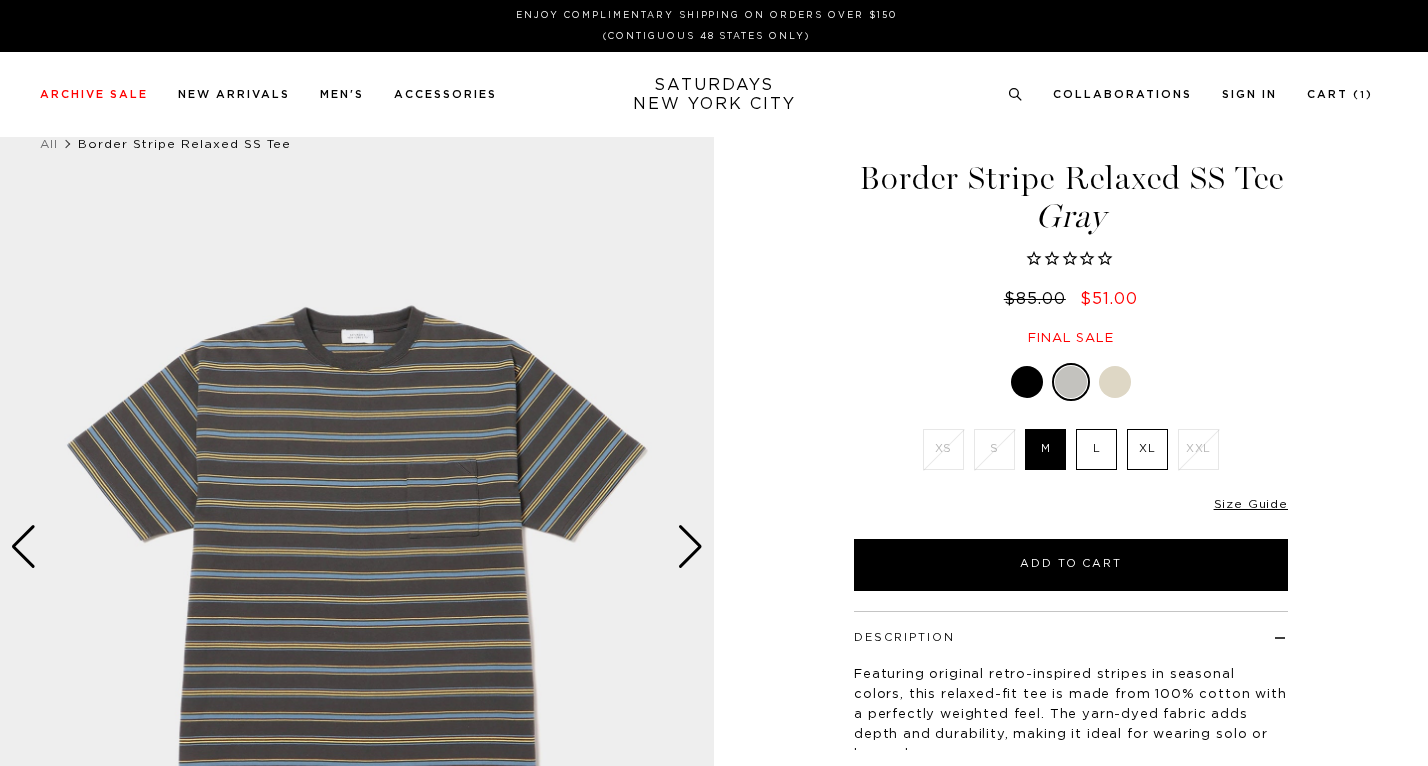 scroll, scrollTop: 0, scrollLeft: 0, axis: both 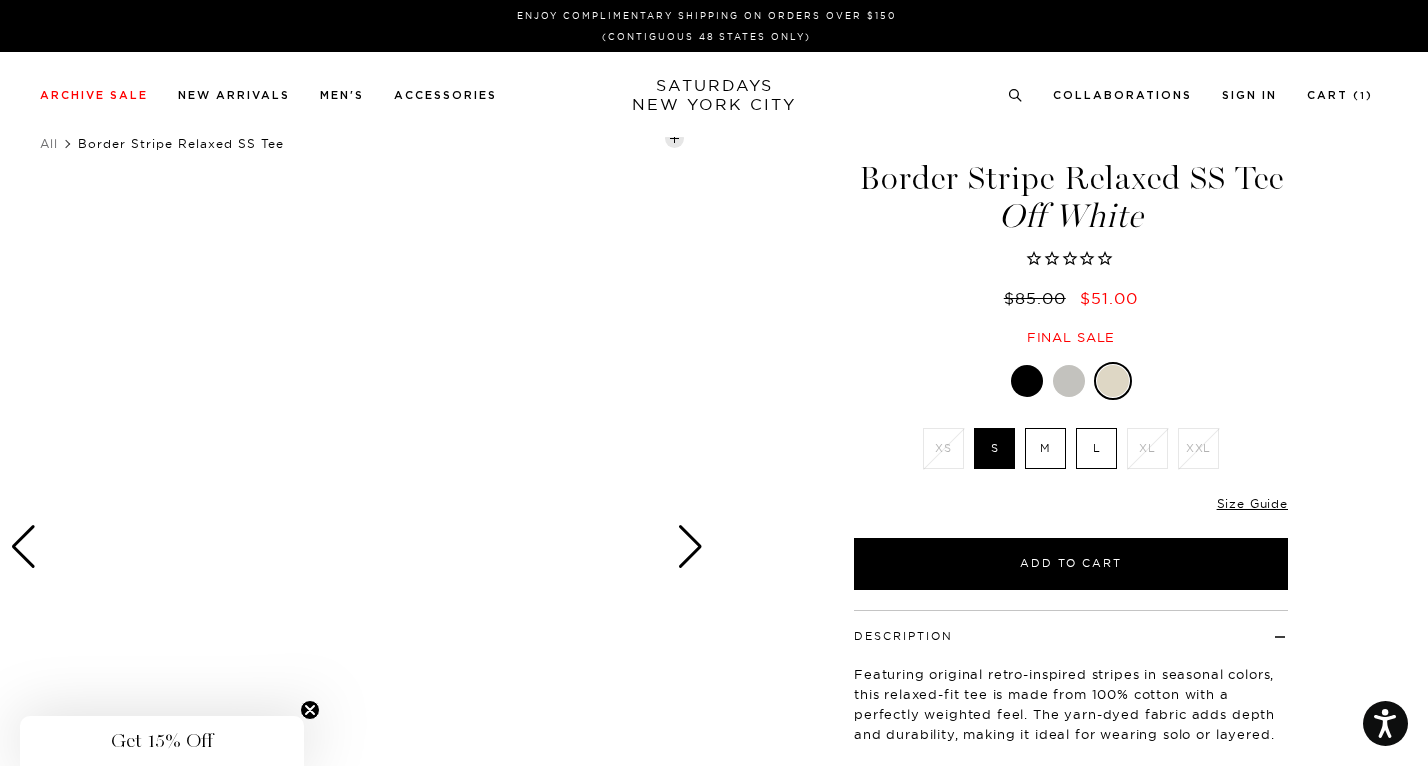 click on "M" at bounding box center (1045, 448) 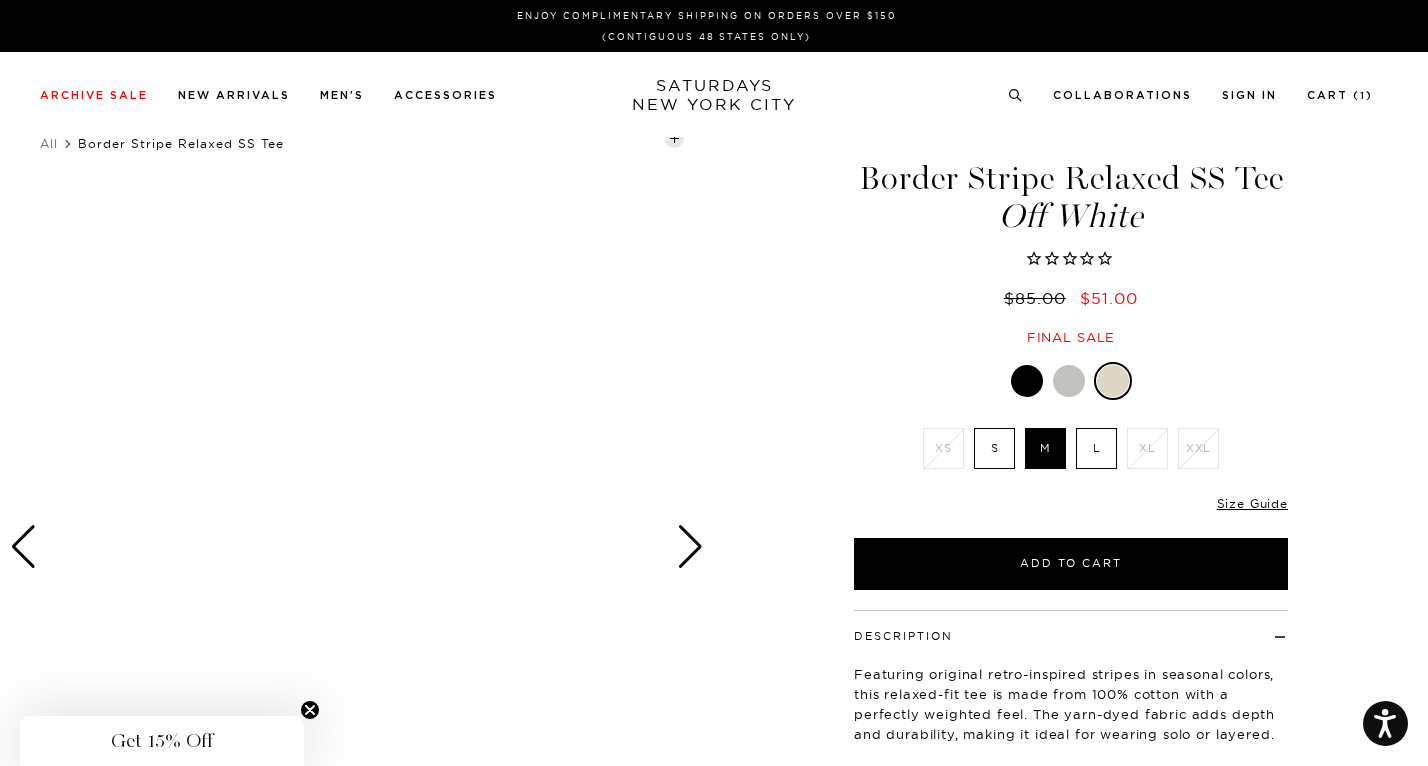 click on "L" at bounding box center (1096, 448) 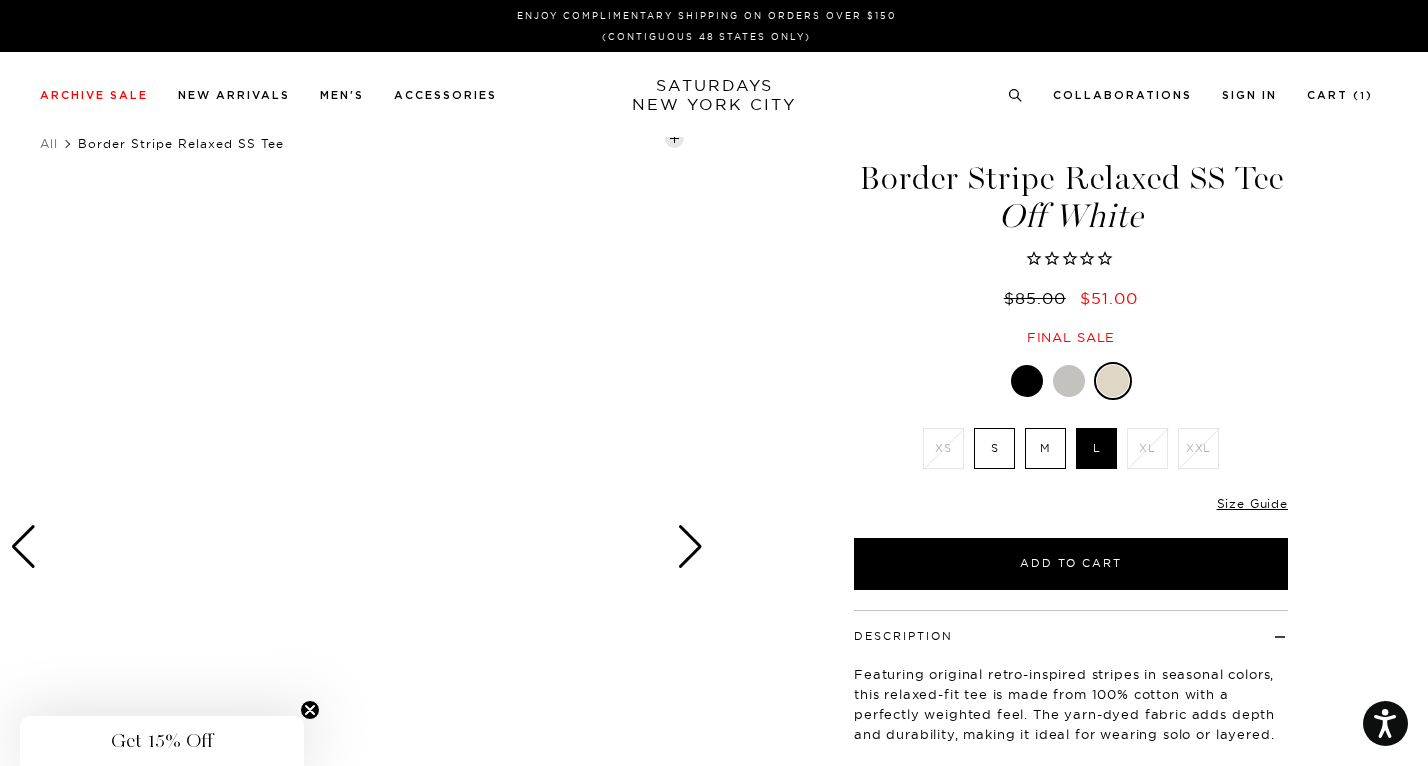 click at bounding box center (1027, 381) 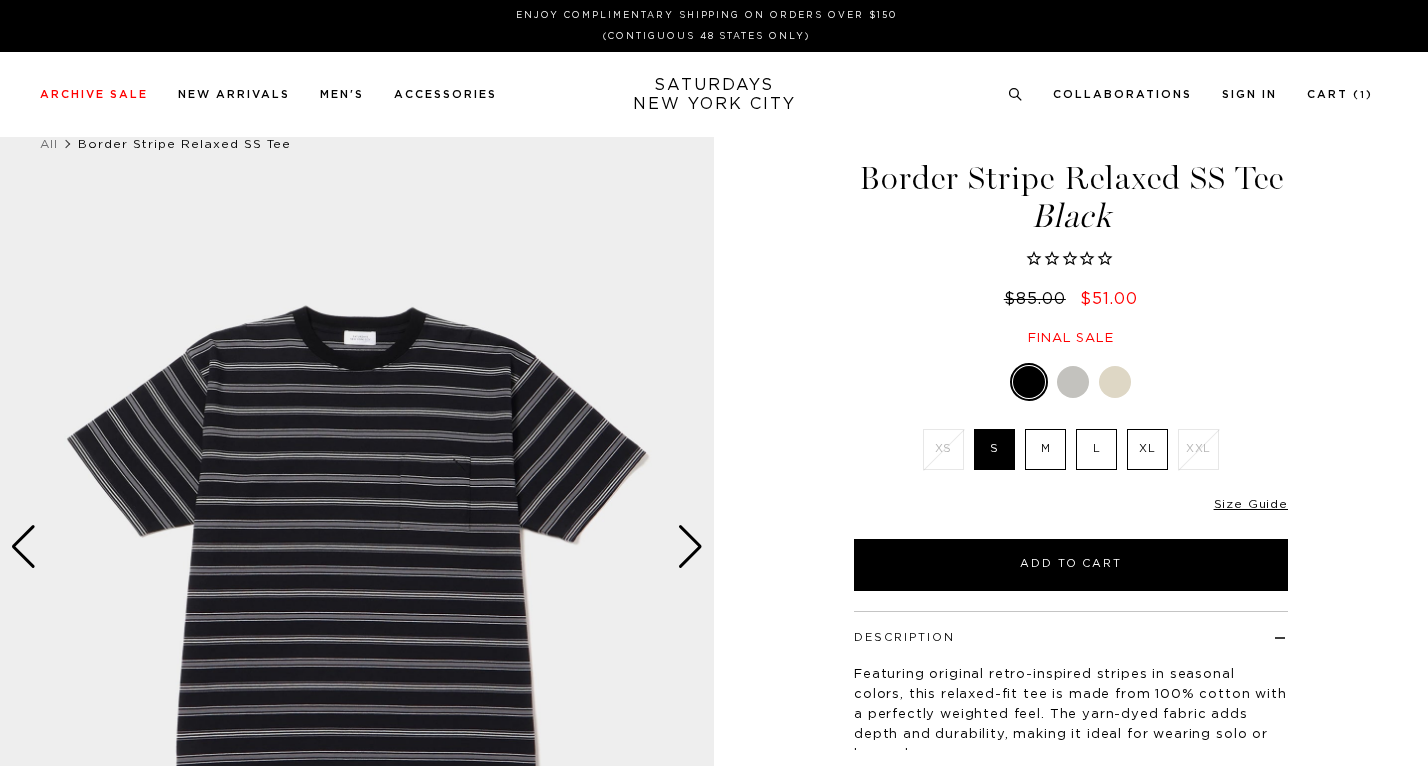 scroll, scrollTop: 0, scrollLeft: 0, axis: both 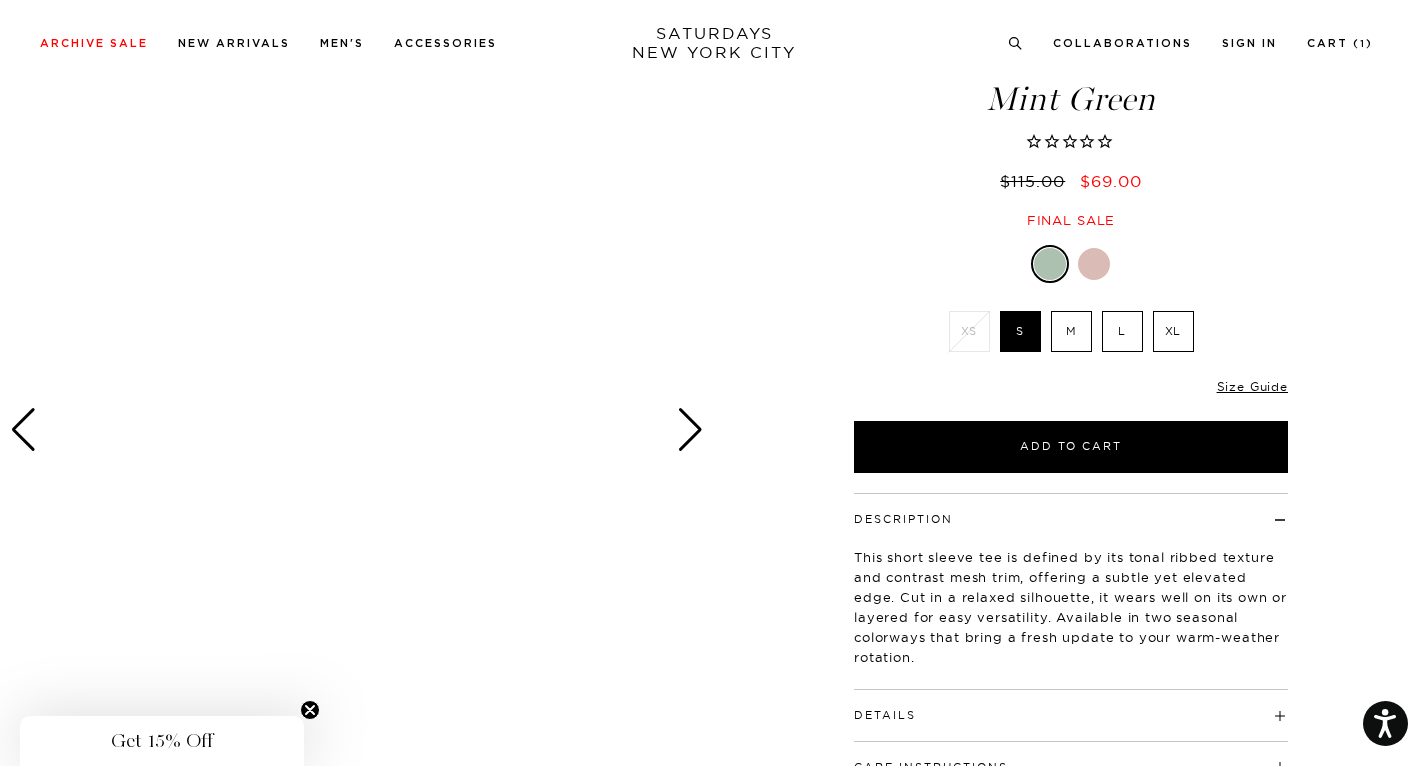 click at bounding box center (1094, 264) 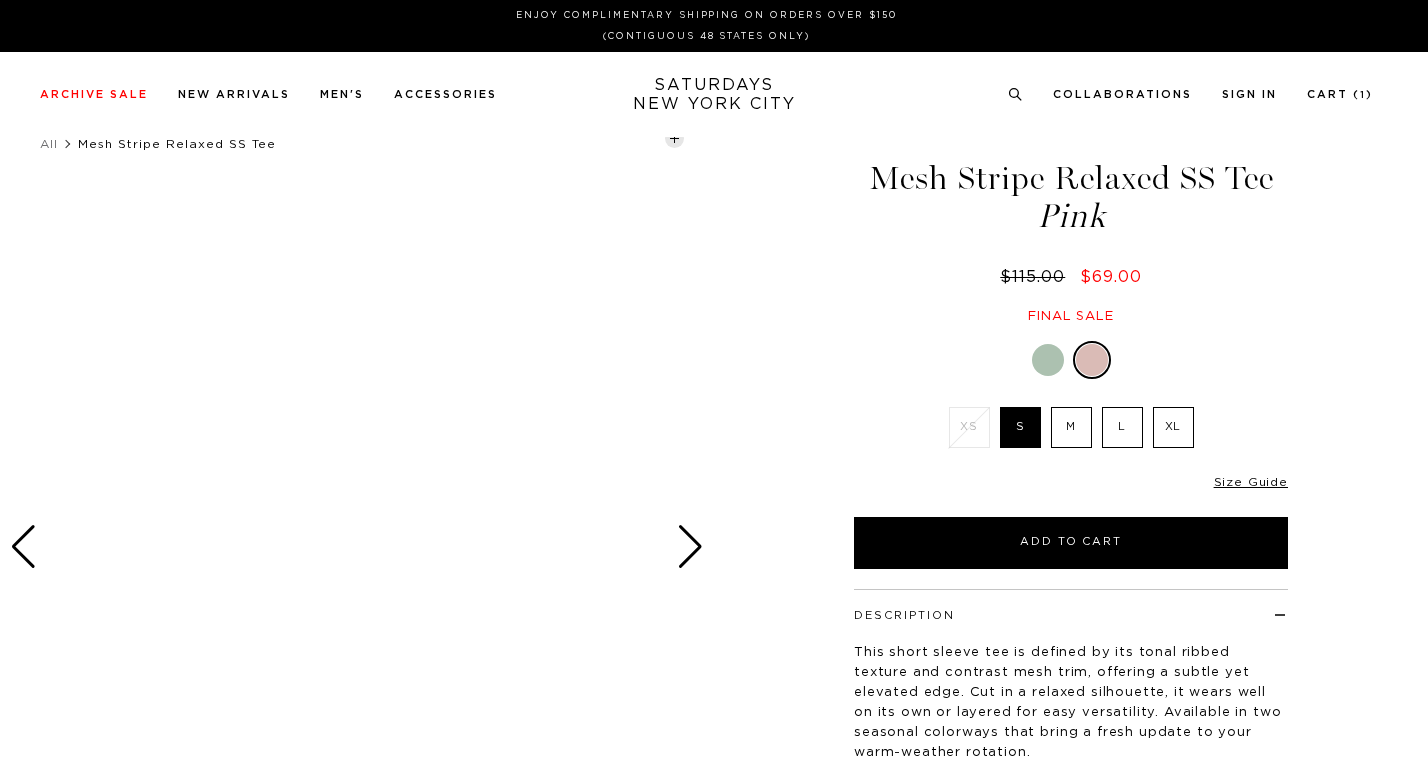 scroll, scrollTop: 0, scrollLeft: 0, axis: both 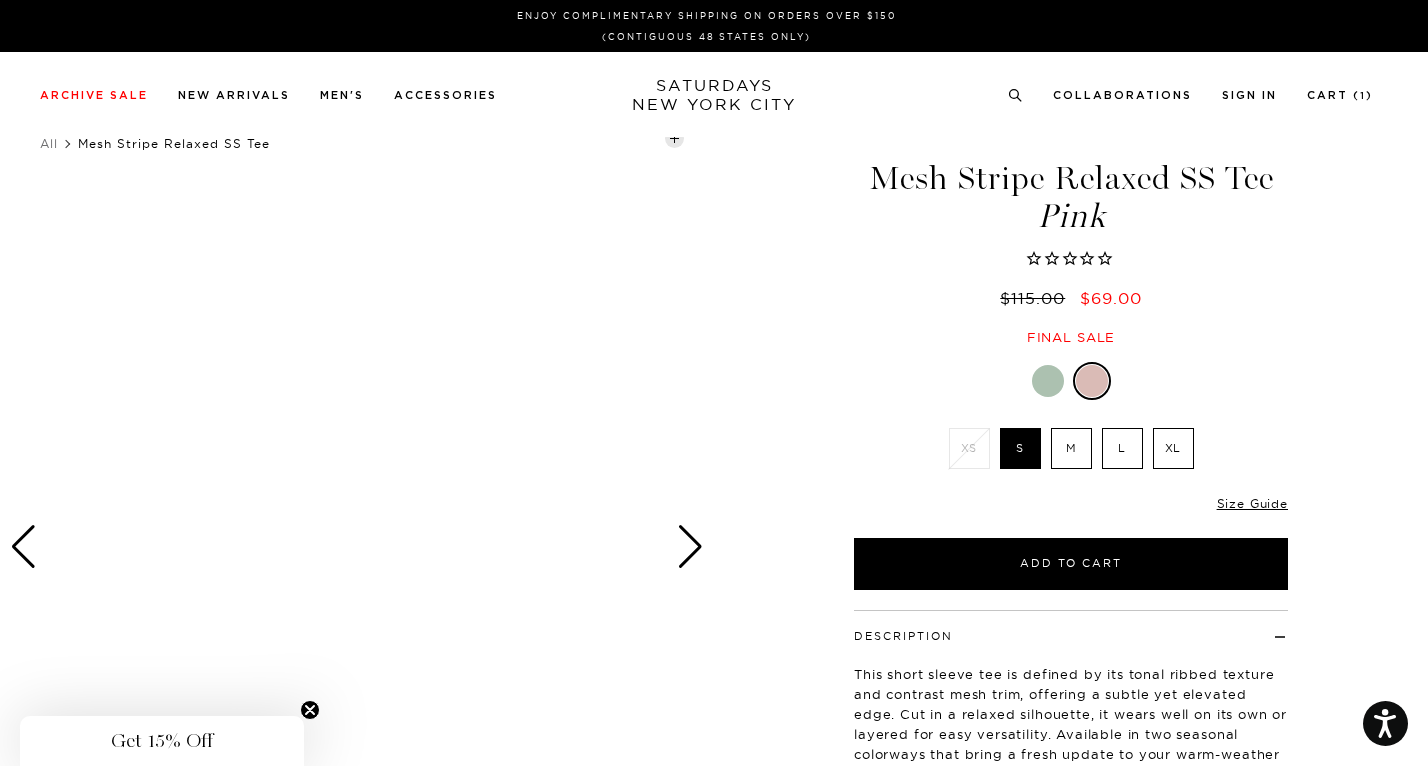 click on "L" at bounding box center [1122, 448] 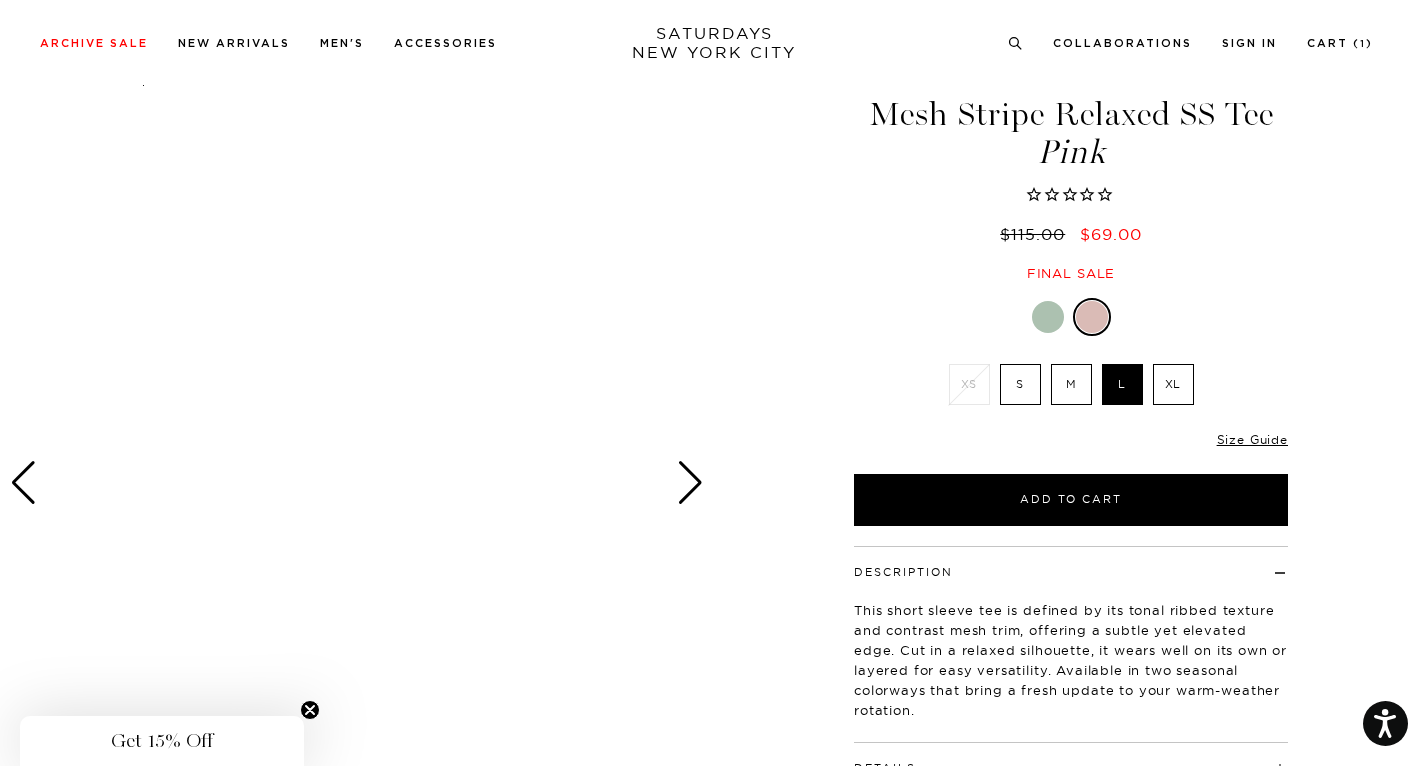scroll, scrollTop: 92, scrollLeft: 0, axis: vertical 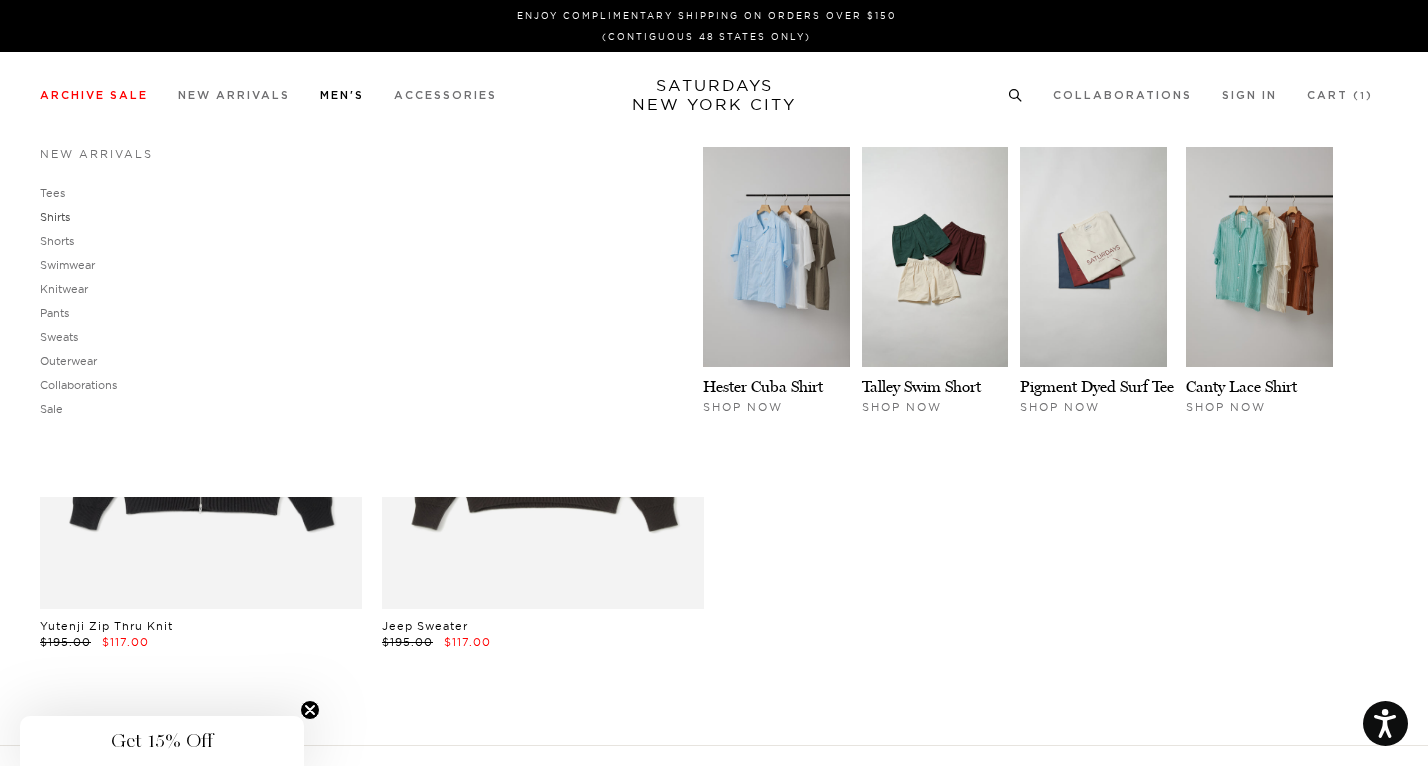 click on "Shirts" at bounding box center [55, 217] 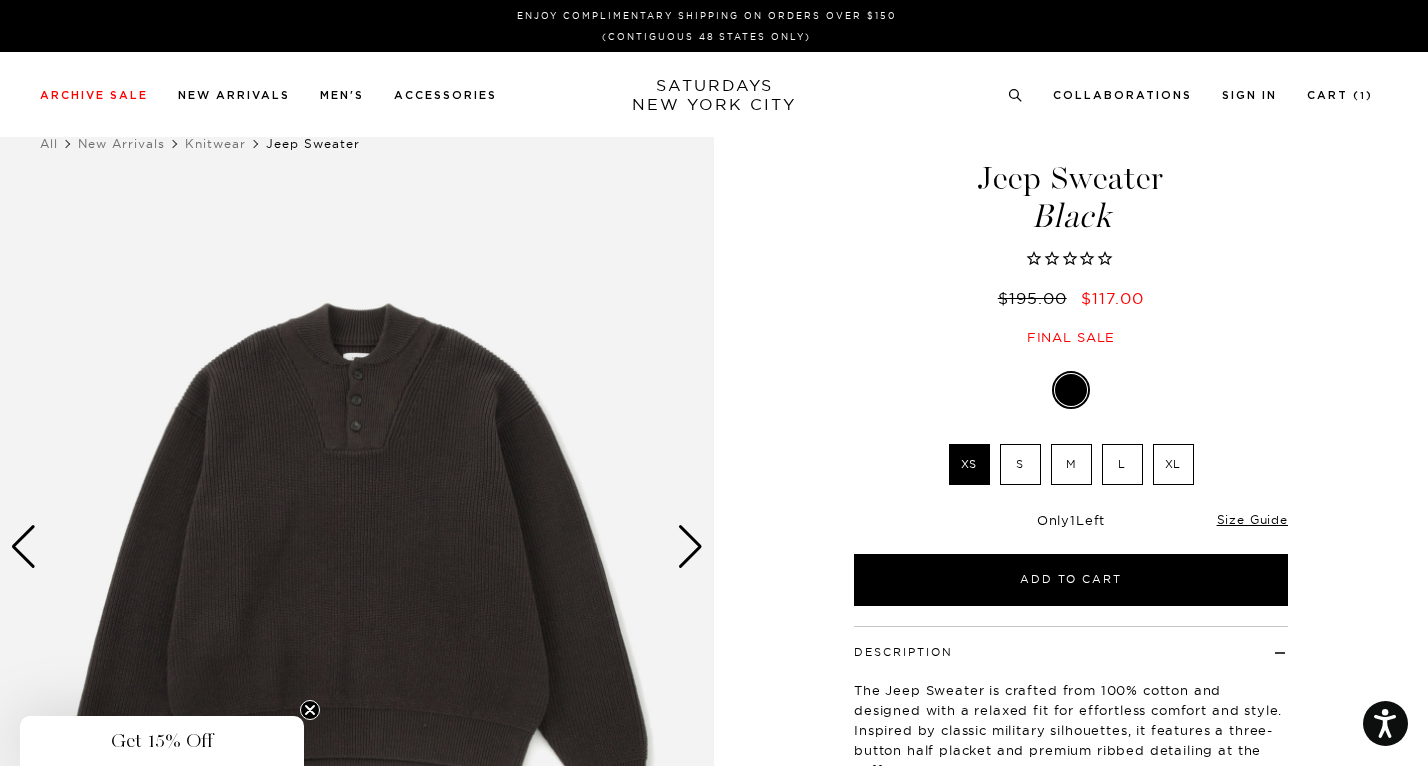 scroll, scrollTop: 0, scrollLeft: 0, axis: both 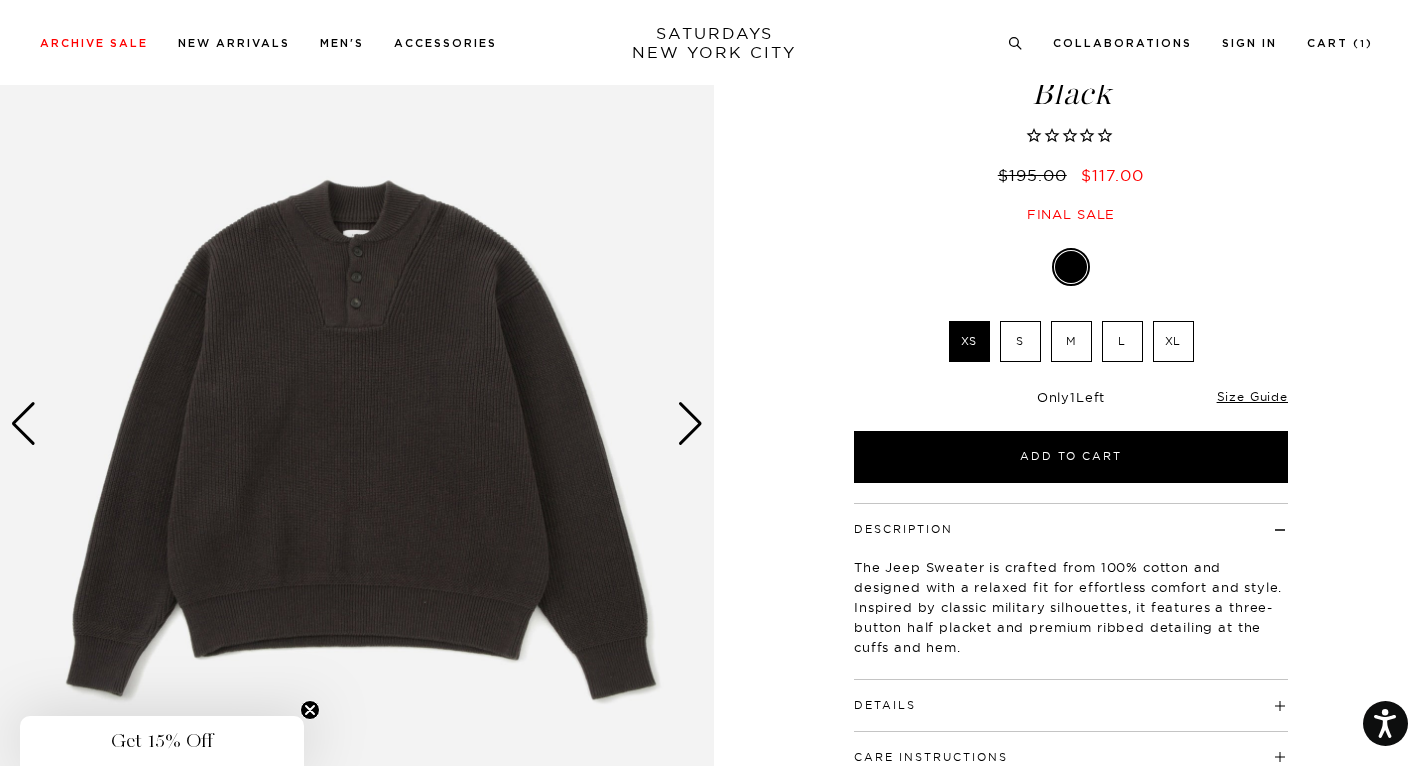 click at bounding box center (690, 424) 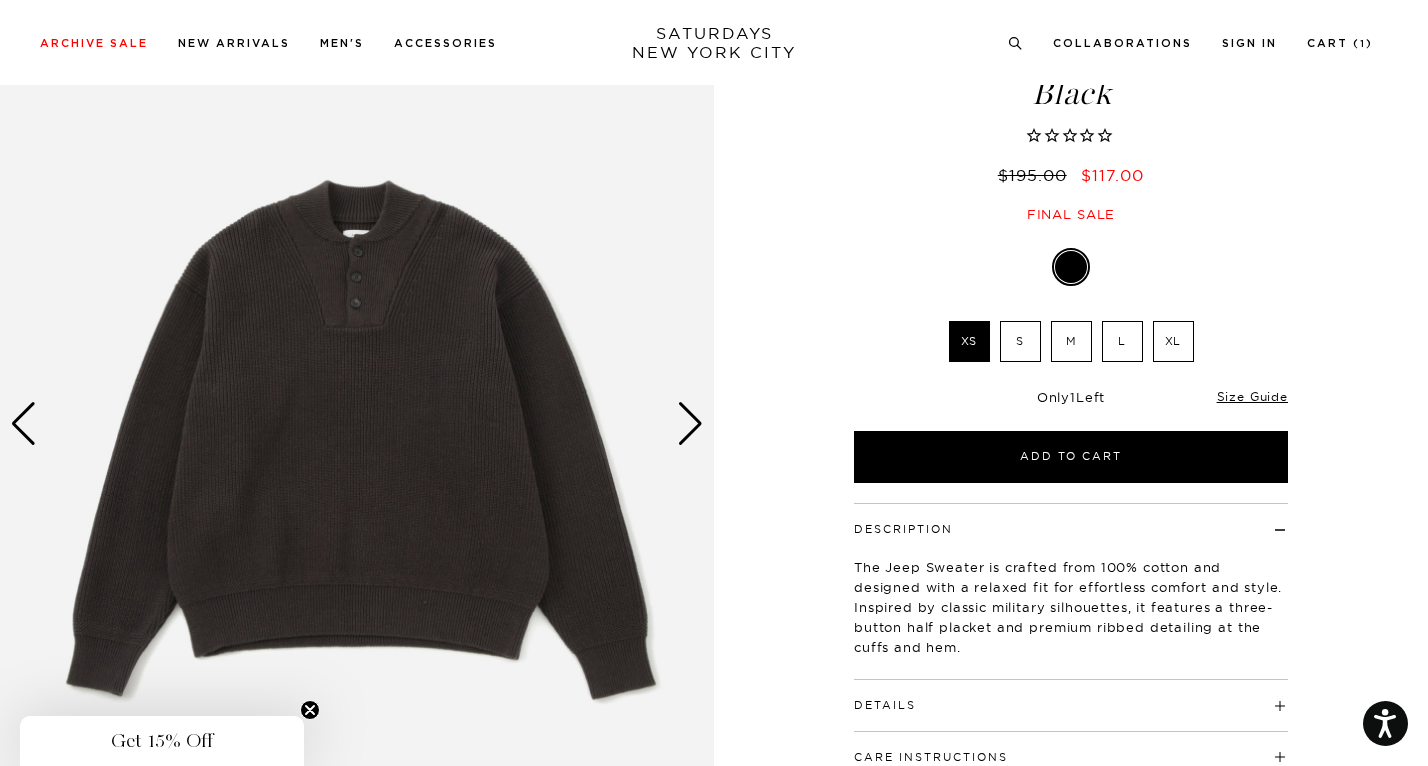 click at bounding box center [690, 424] 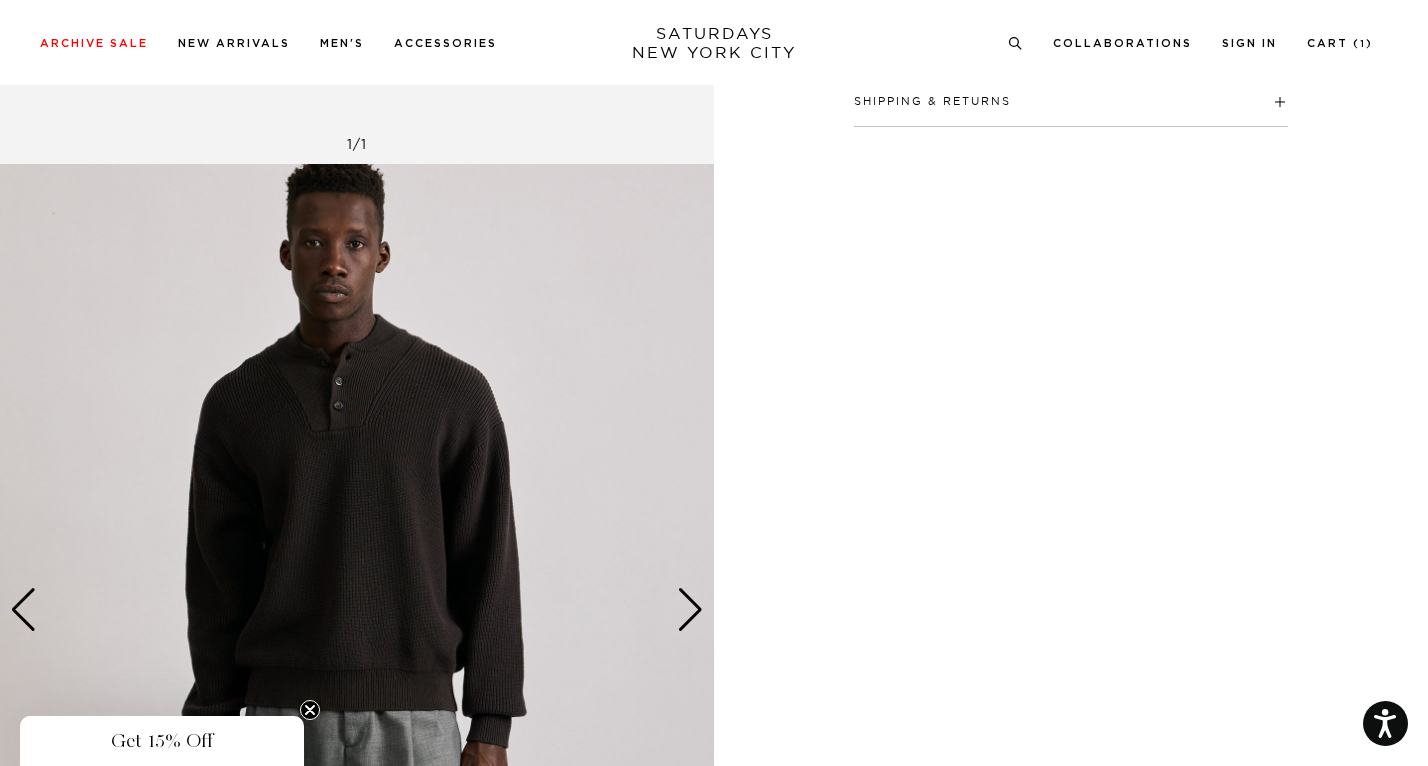 scroll, scrollTop: 798, scrollLeft: 0, axis: vertical 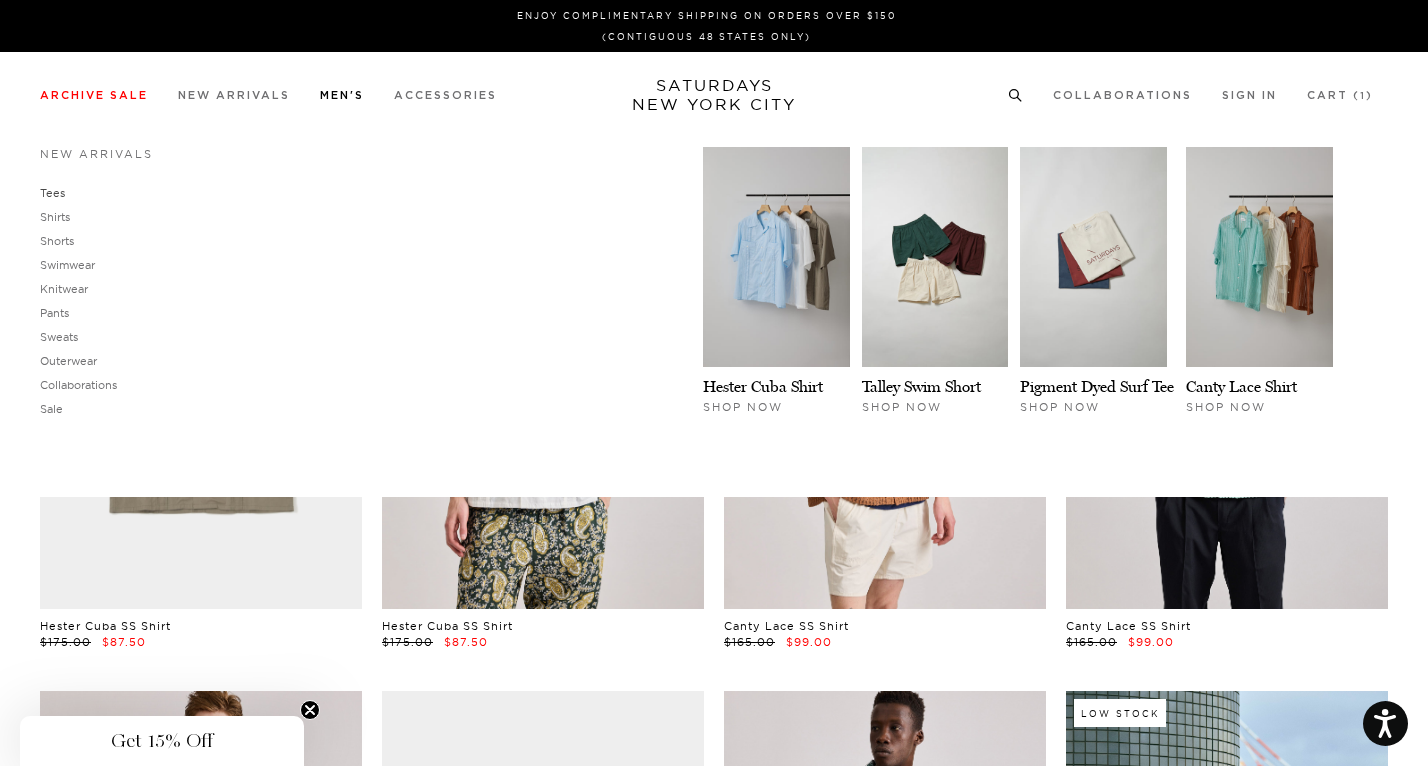 click on "Tees" at bounding box center [52, 193] 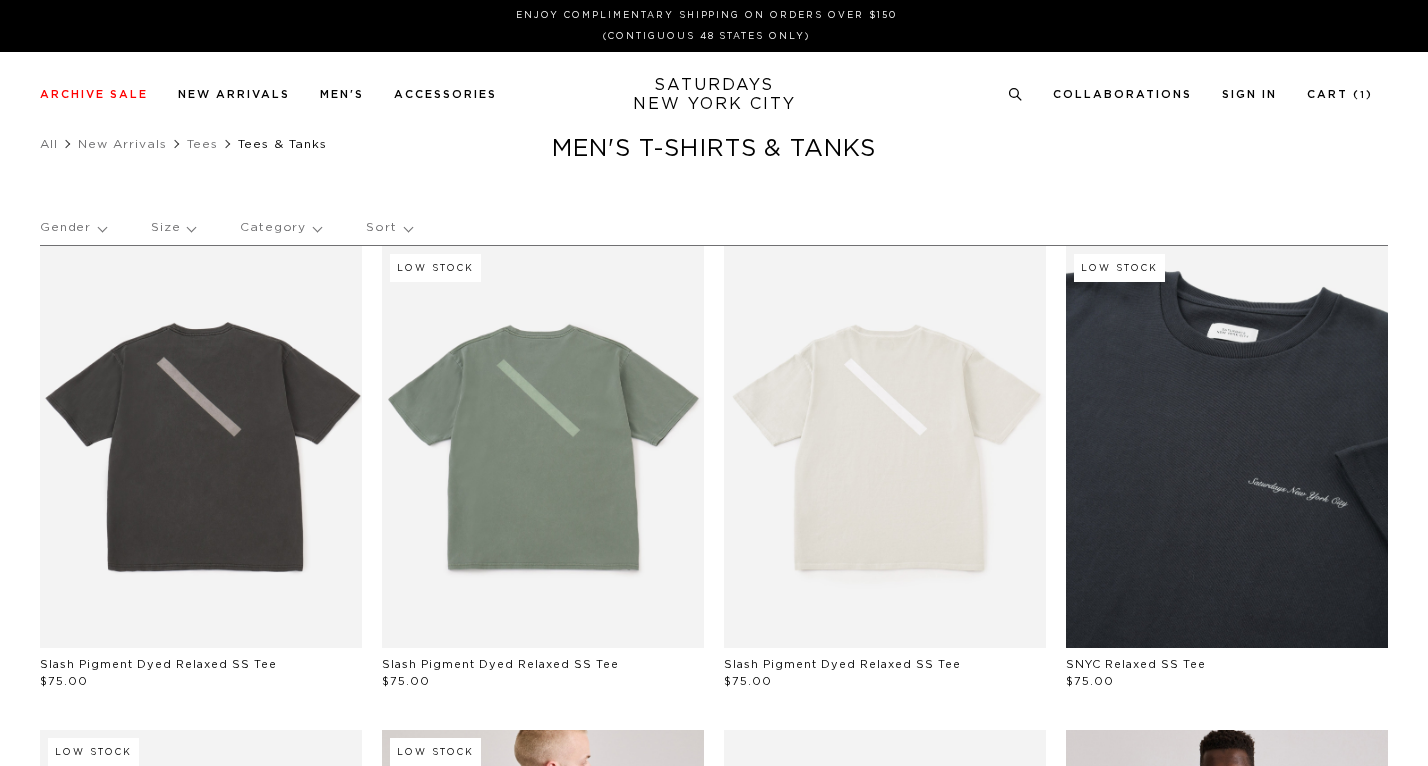 scroll, scrollTop: 0, scrollLeft: 0, axis: both 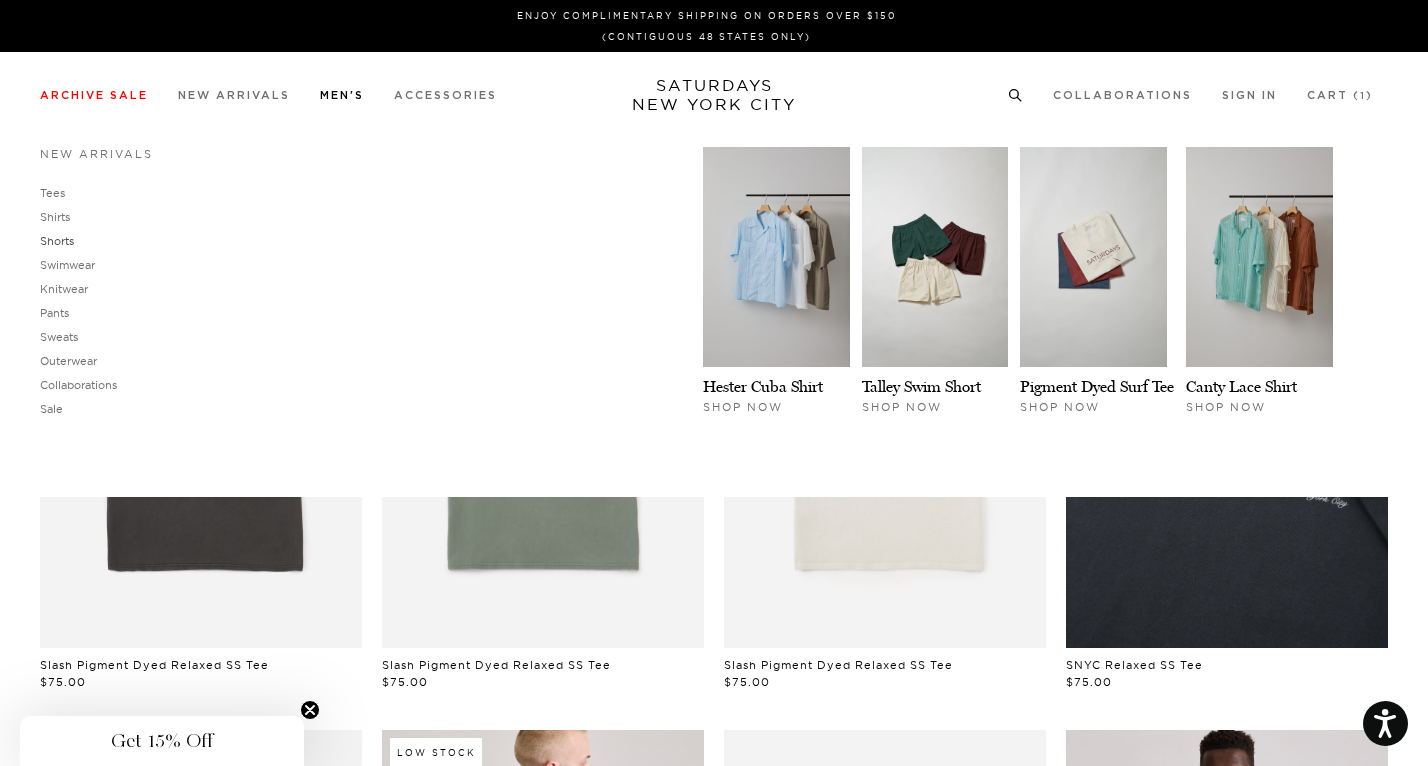 click on "Shorts" at bounding box center [57, 241] 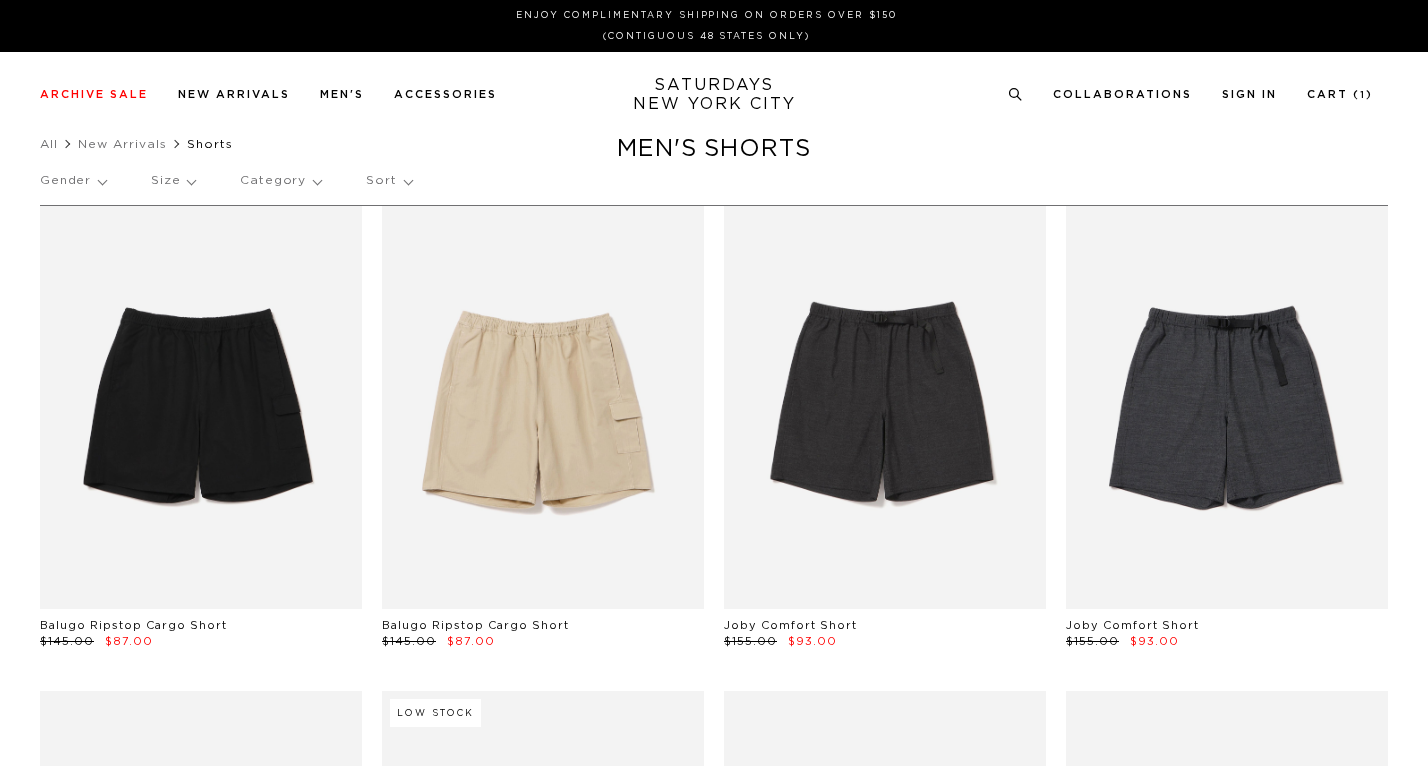 scroll, scrollTop: 0, scrollLeft: 0, axis: both 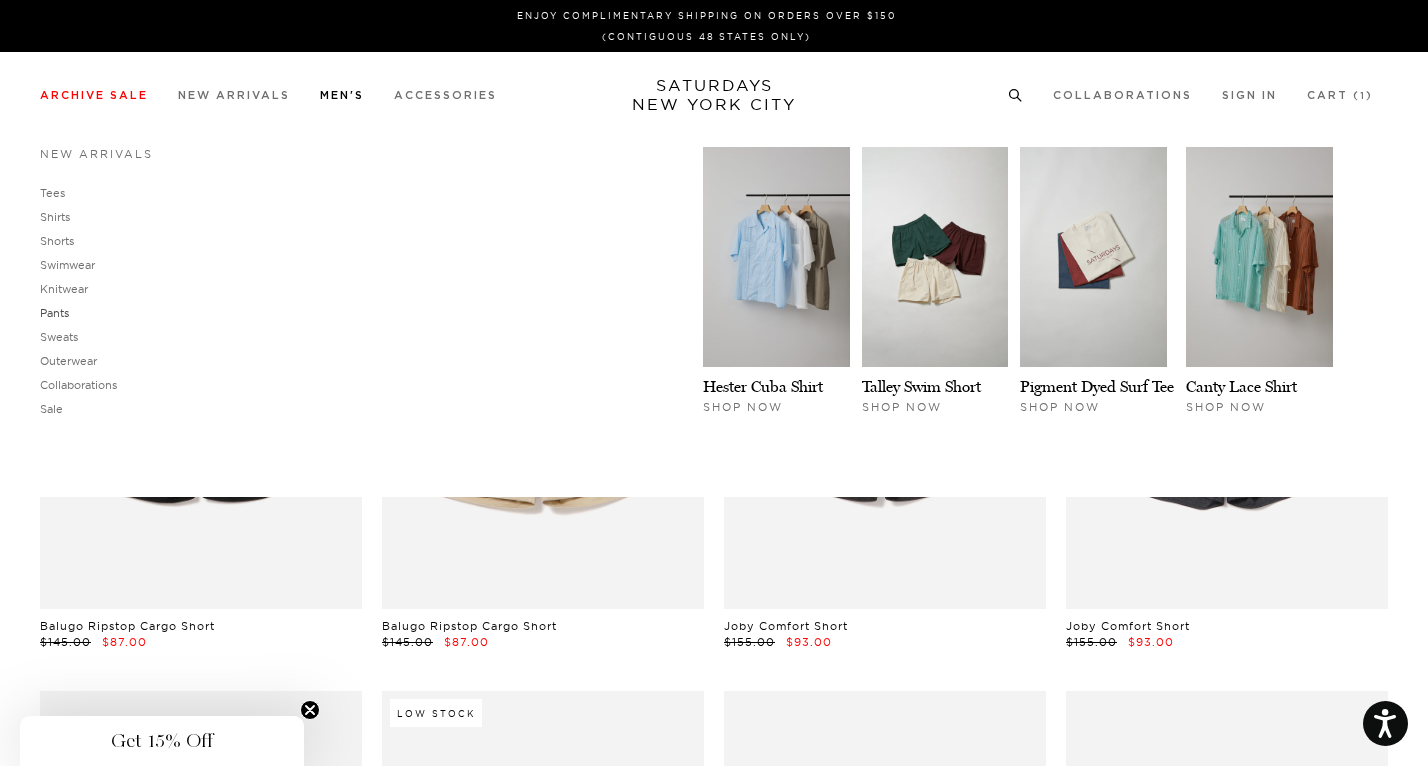 click on "Pants" at bounding box center [54, 313] 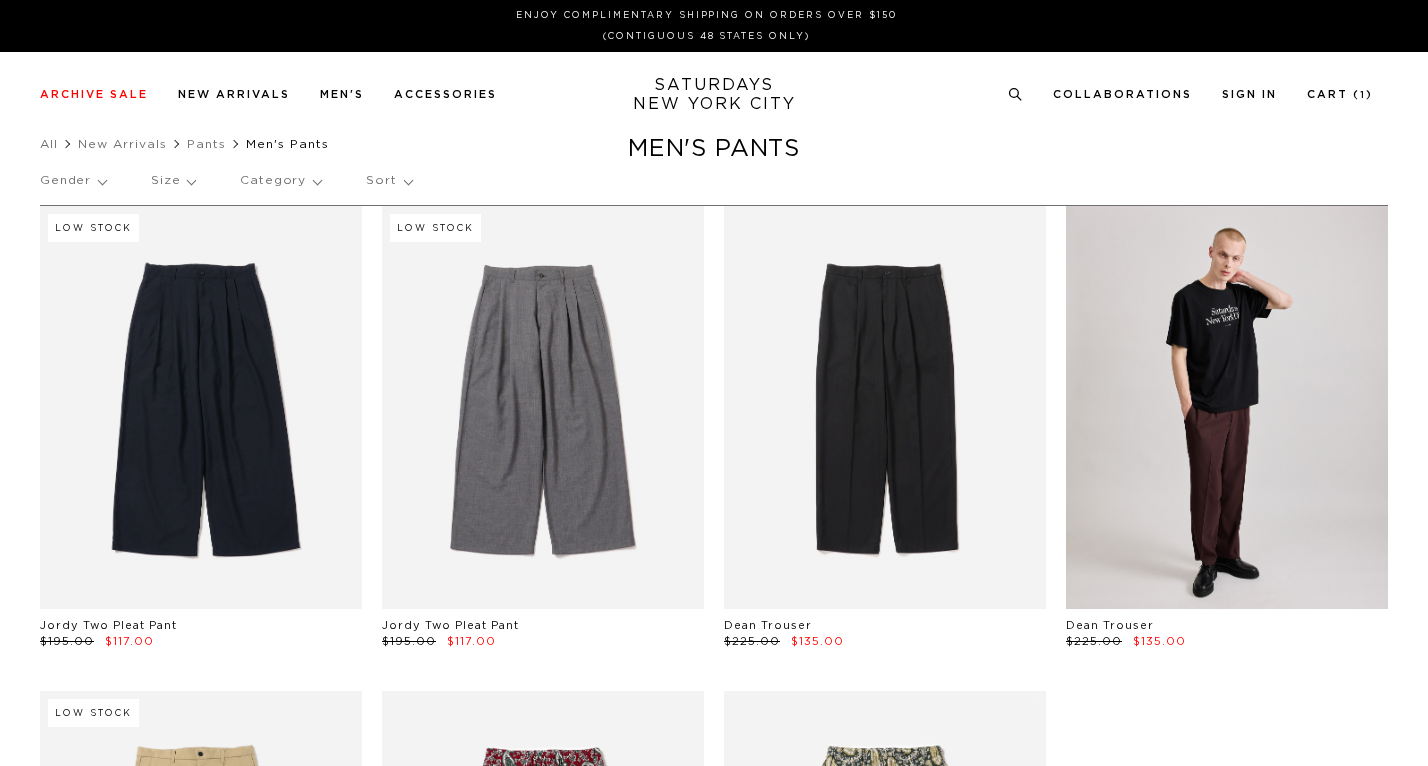 scroll, scrollTop: 0, scrollLeft: 0, axis: both 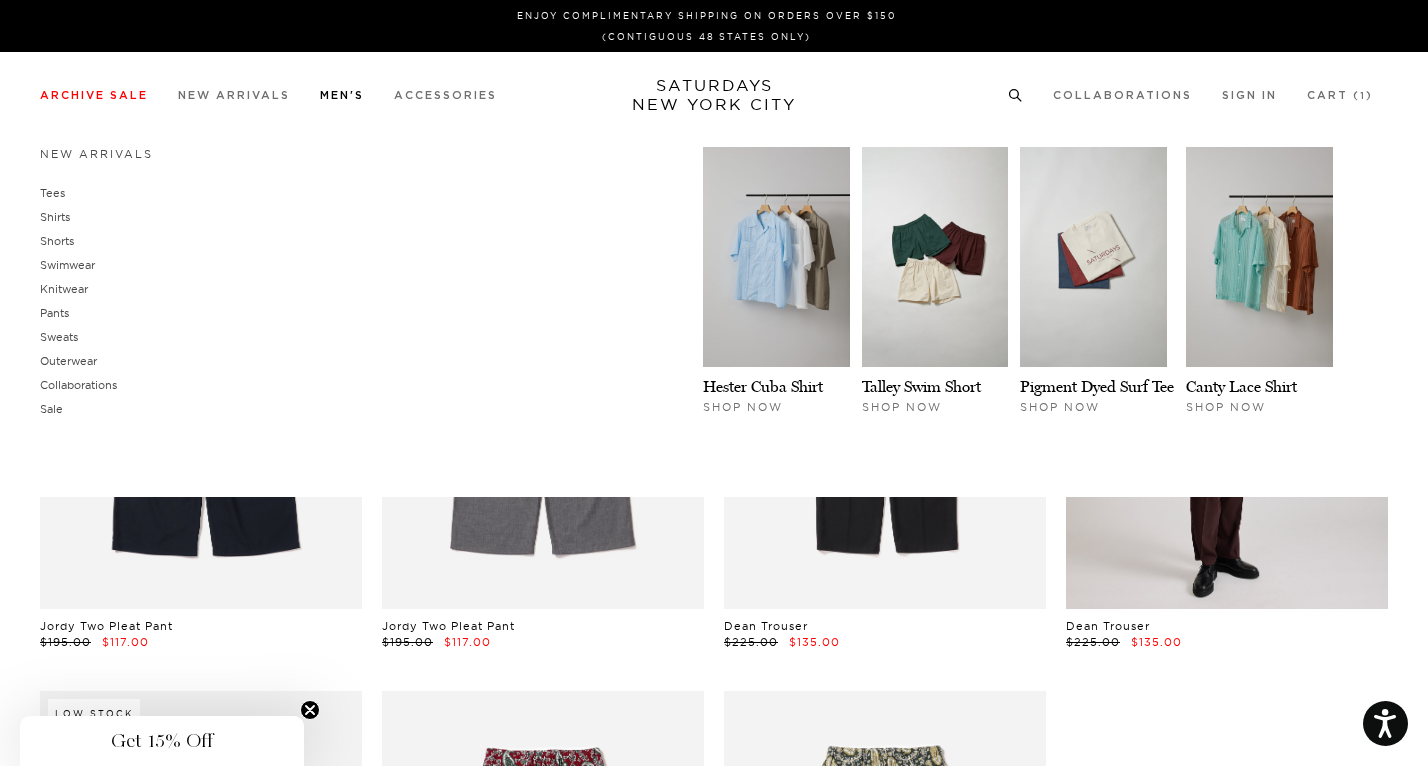 click on "Men's" at bounding box center (342, 95) 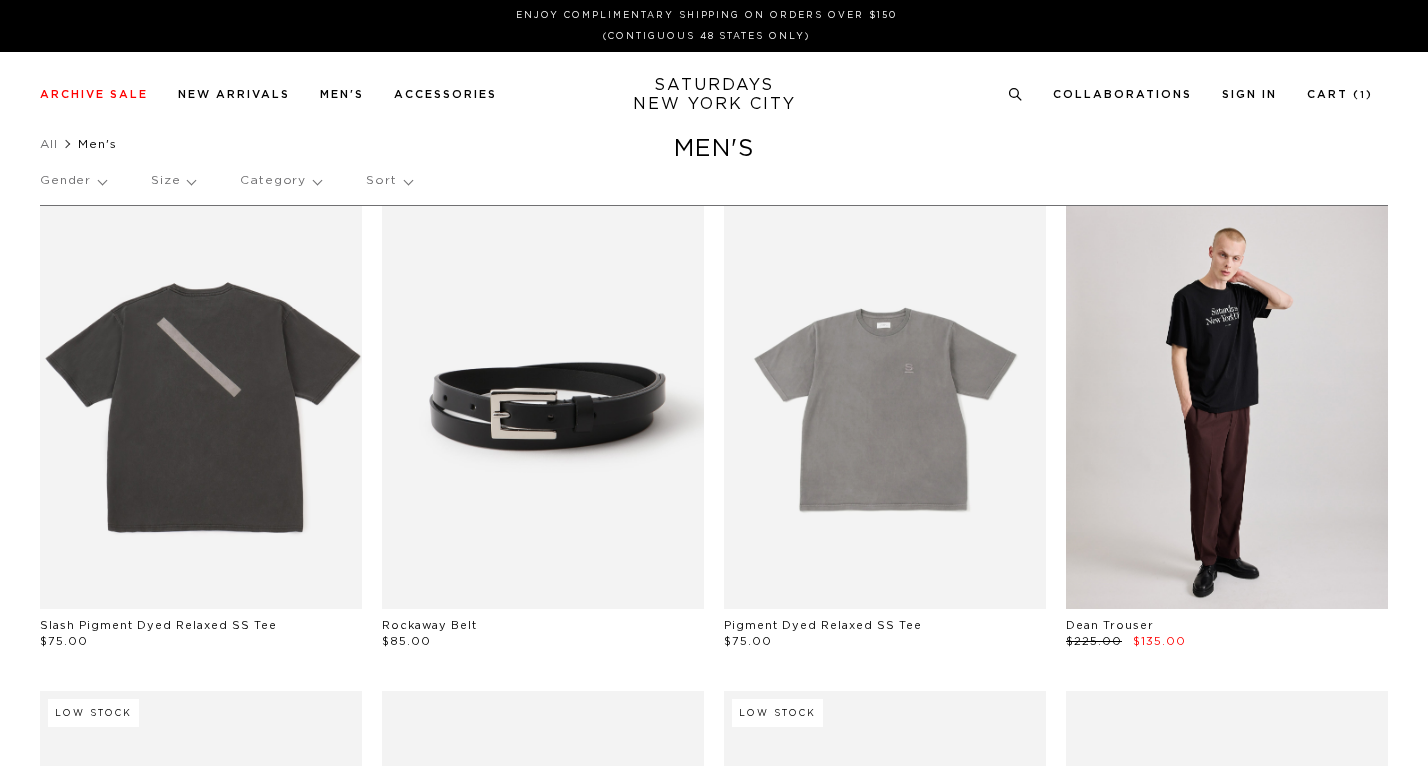 scroll, scrollTop: 0, scrollLeft: 0, axis: both 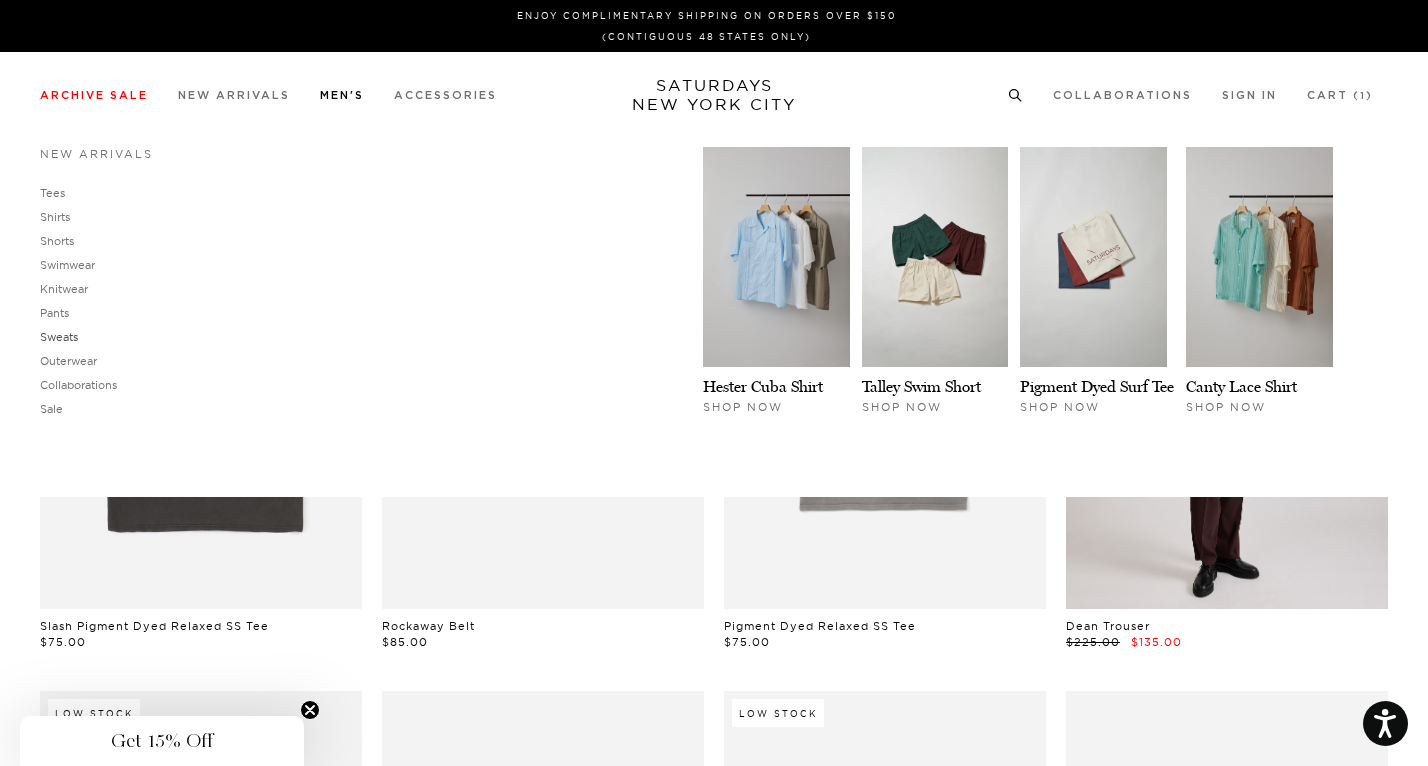 click on "Sweats" at bounding box center [59, 337] 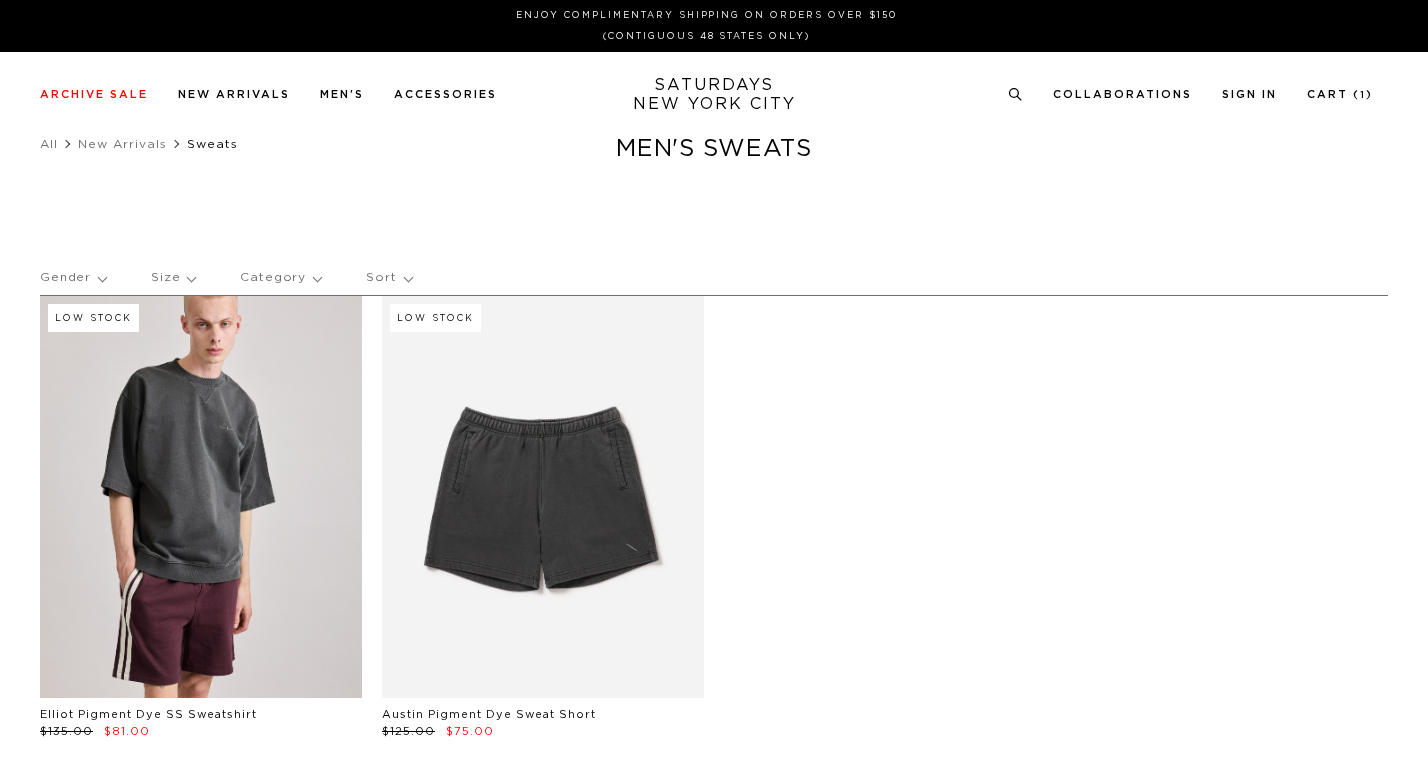 scroll, scrollTop: 0, scrollLeft: 0, axis: both 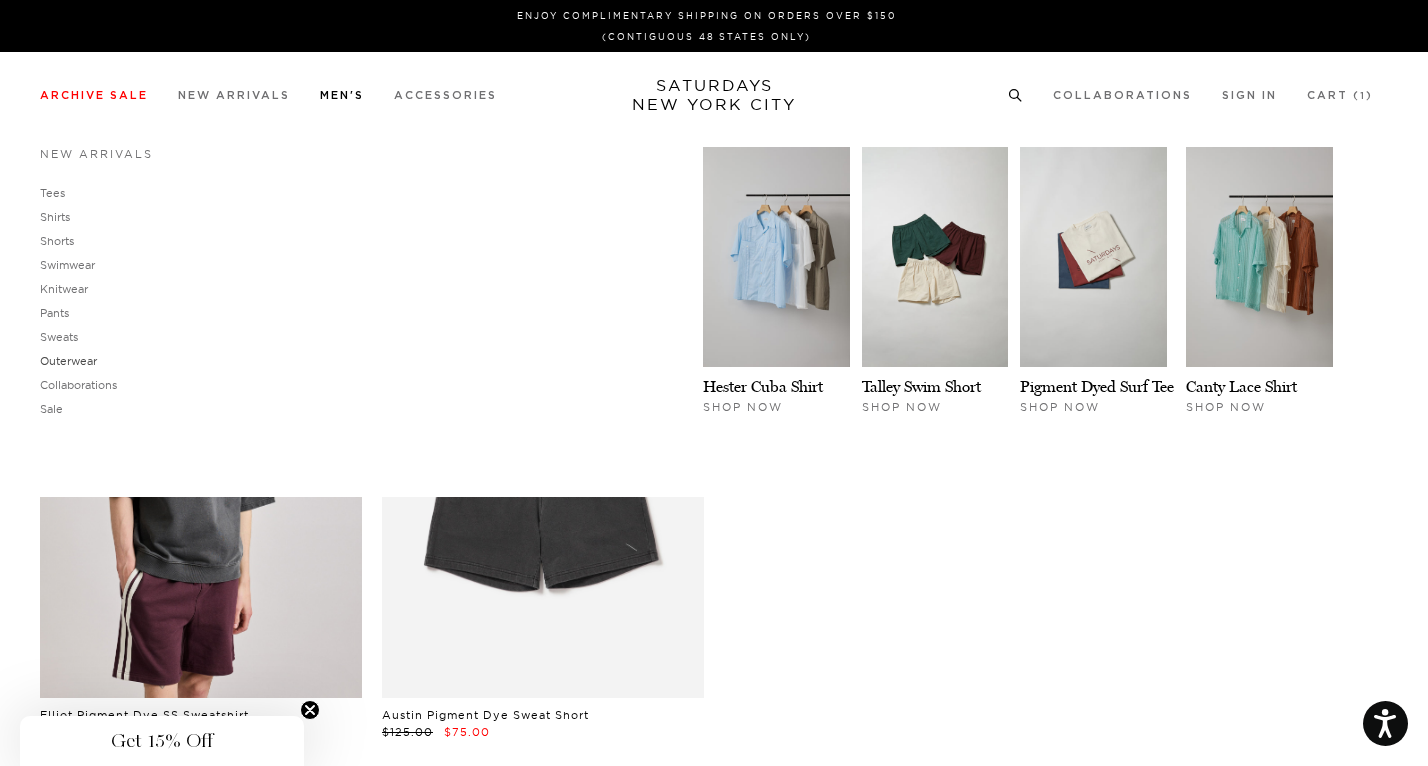 click on "Outerwear" at bounding box center [68, 361] 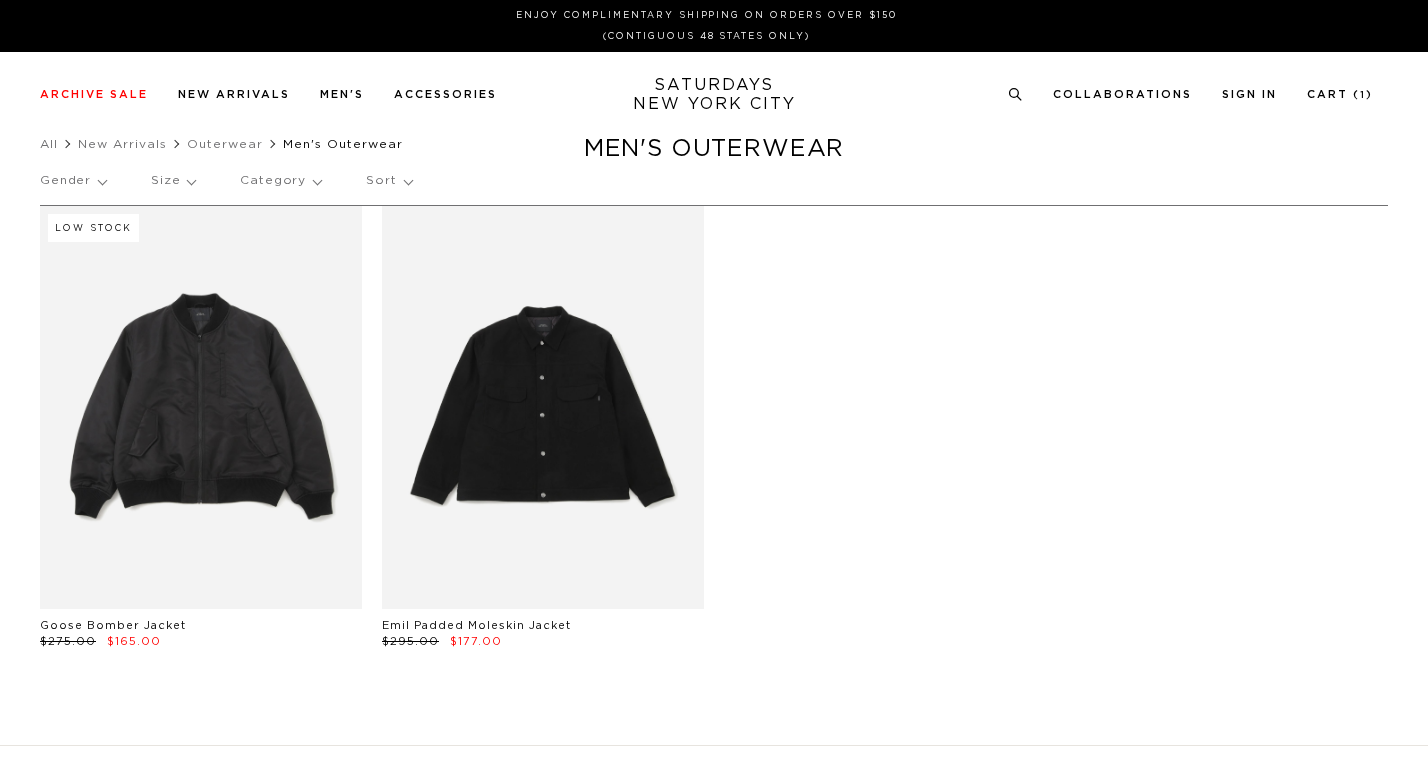 scroll, scrollTop: 0, scrollLeft: 0, axis: both 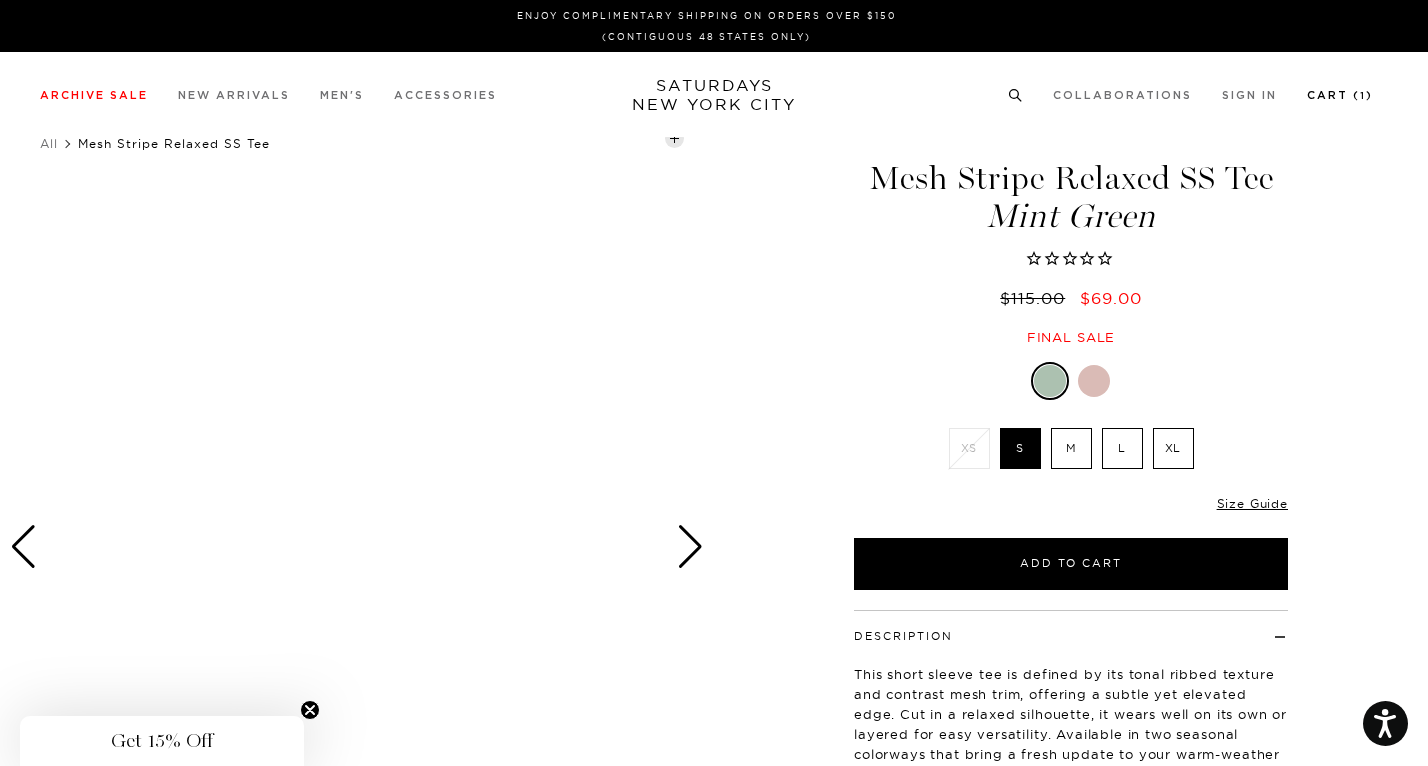 click on "Cart ( 1 )" at bounding box center (1340, 95) 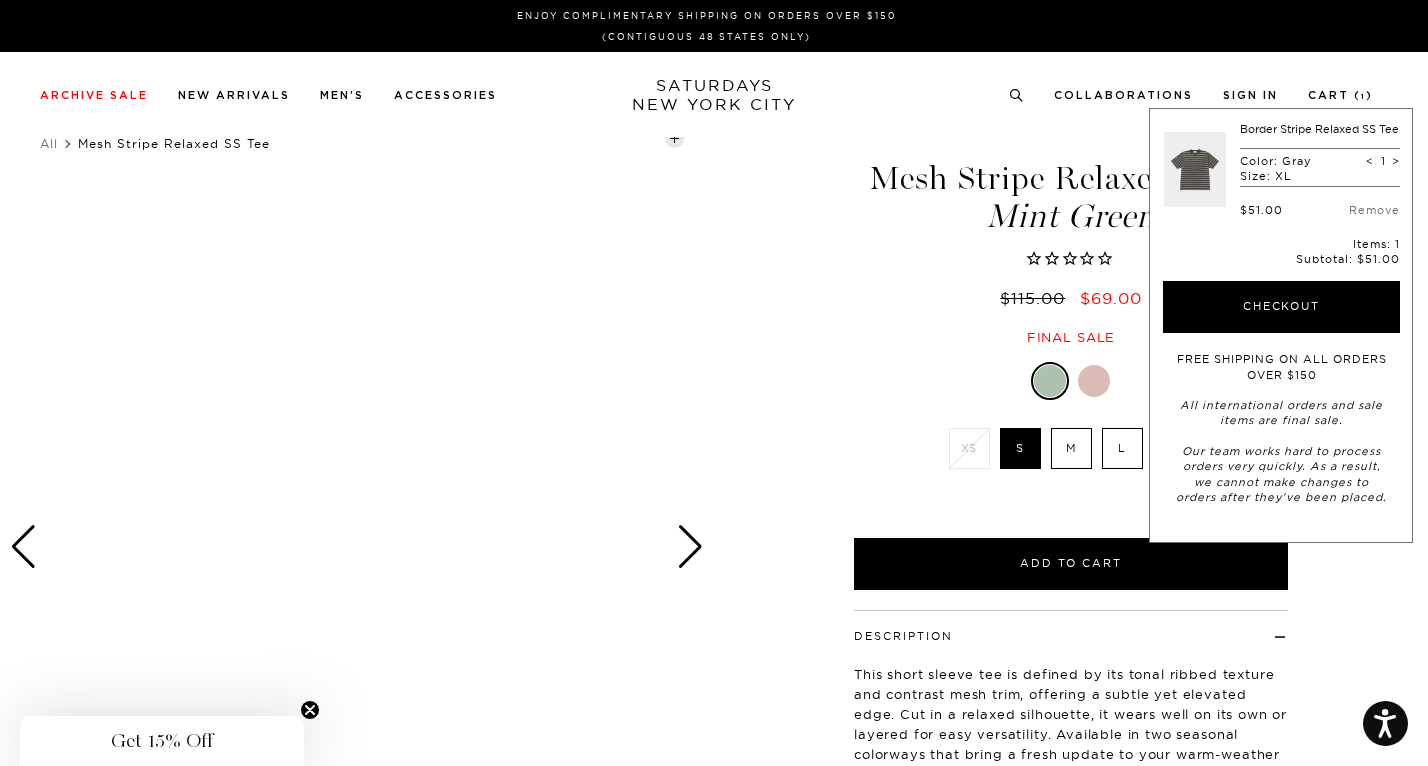 click at bounding box center (1195, 169) 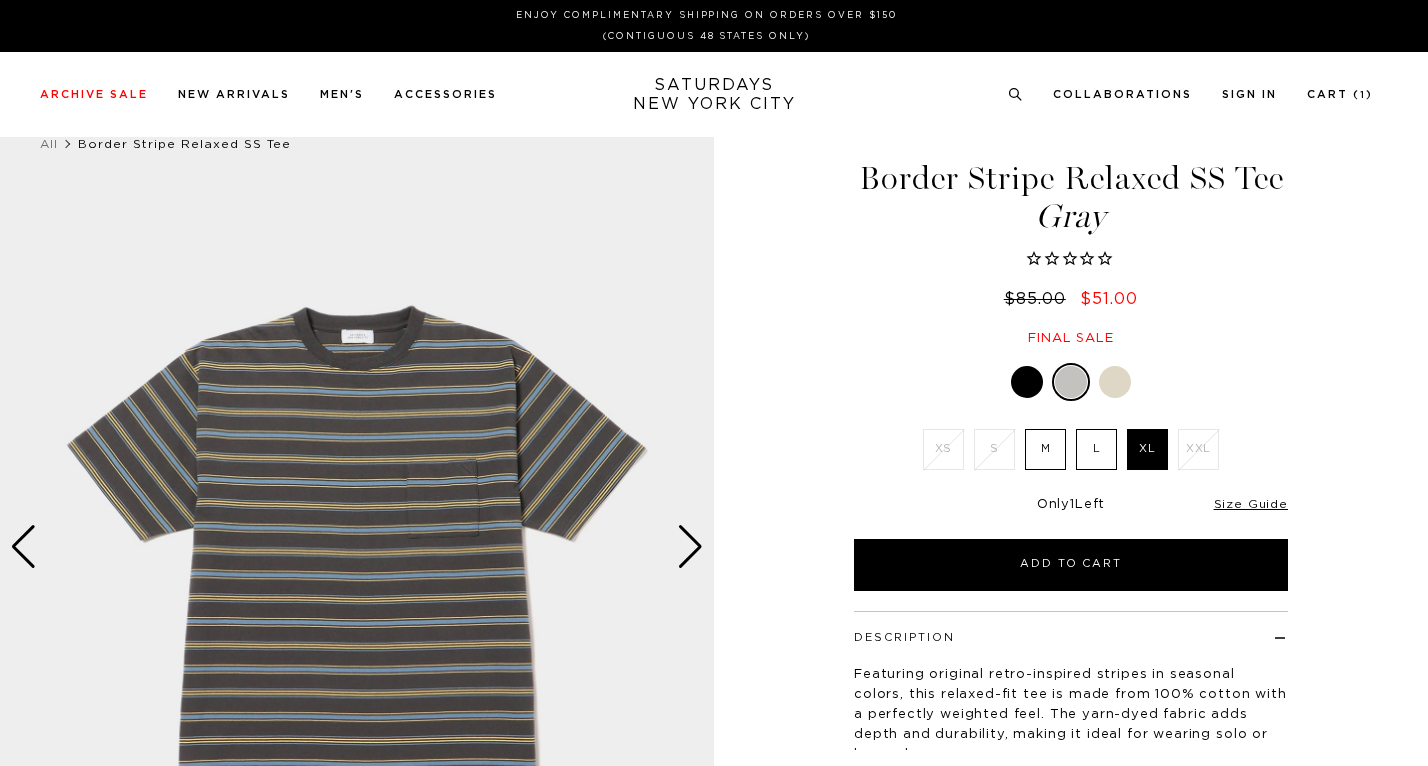 scroll, scrollTop: 0, scrollLeft: 0, axis: both 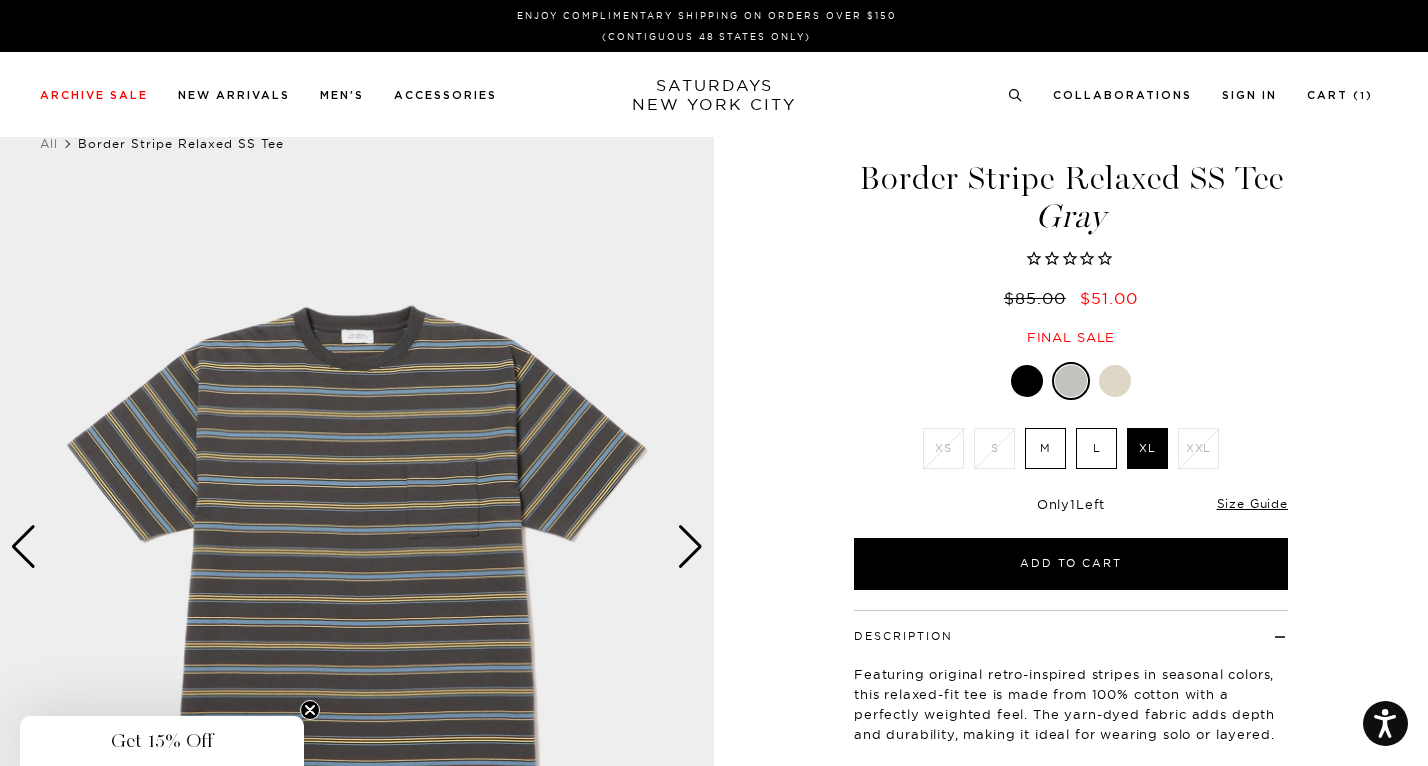 click at bounding box center [1115, 381] 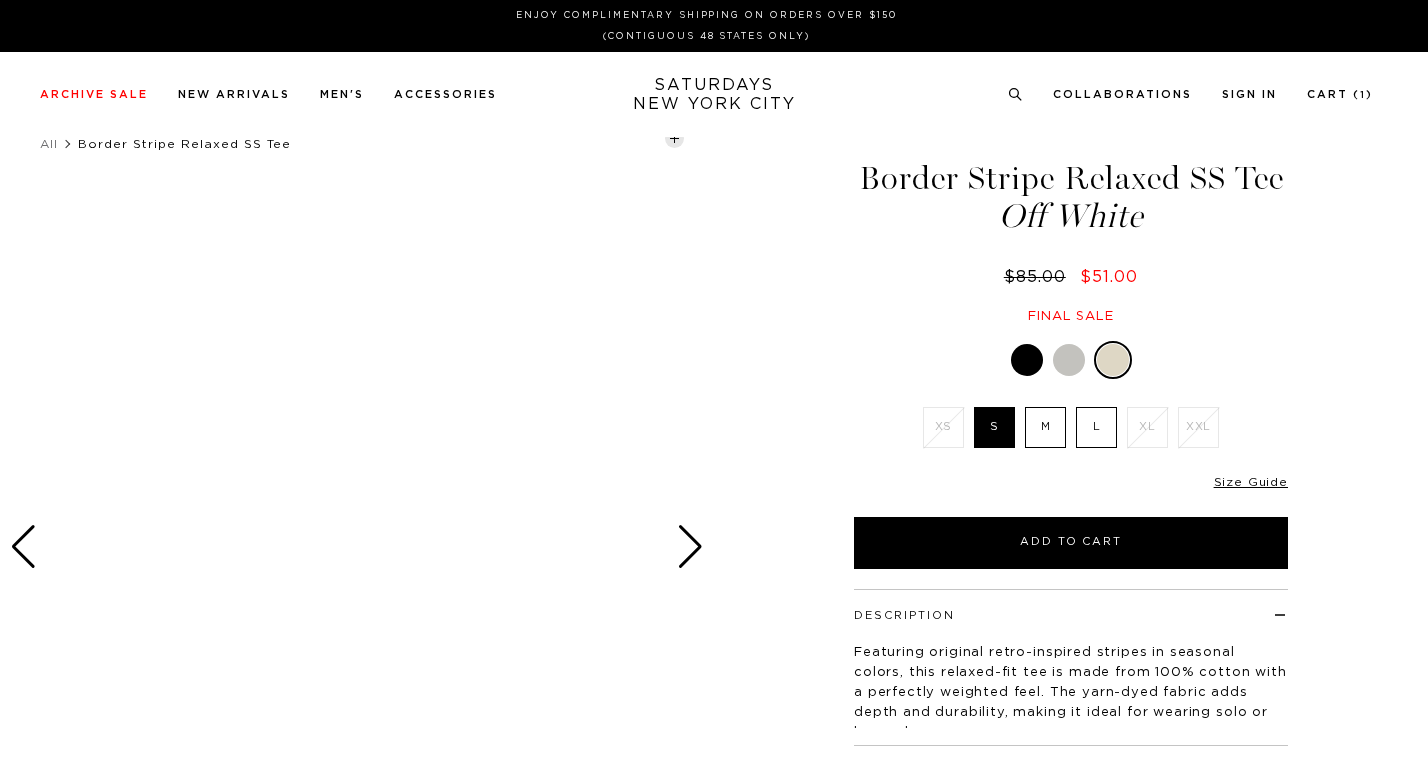 scroll, scrollTop: 0, scrollLeft: 0, axis: both 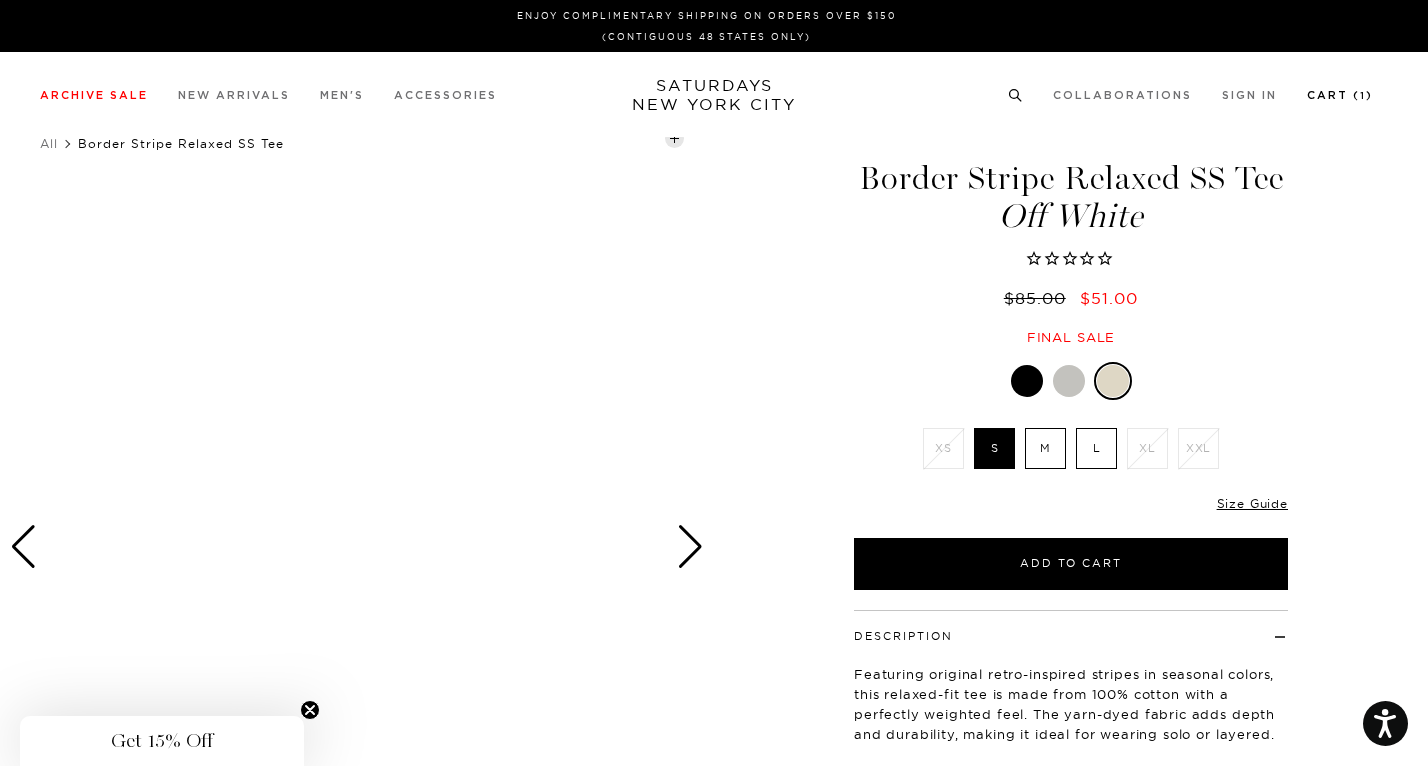 click on "Cart ( 1 )" at bounding box center [1340, 95] 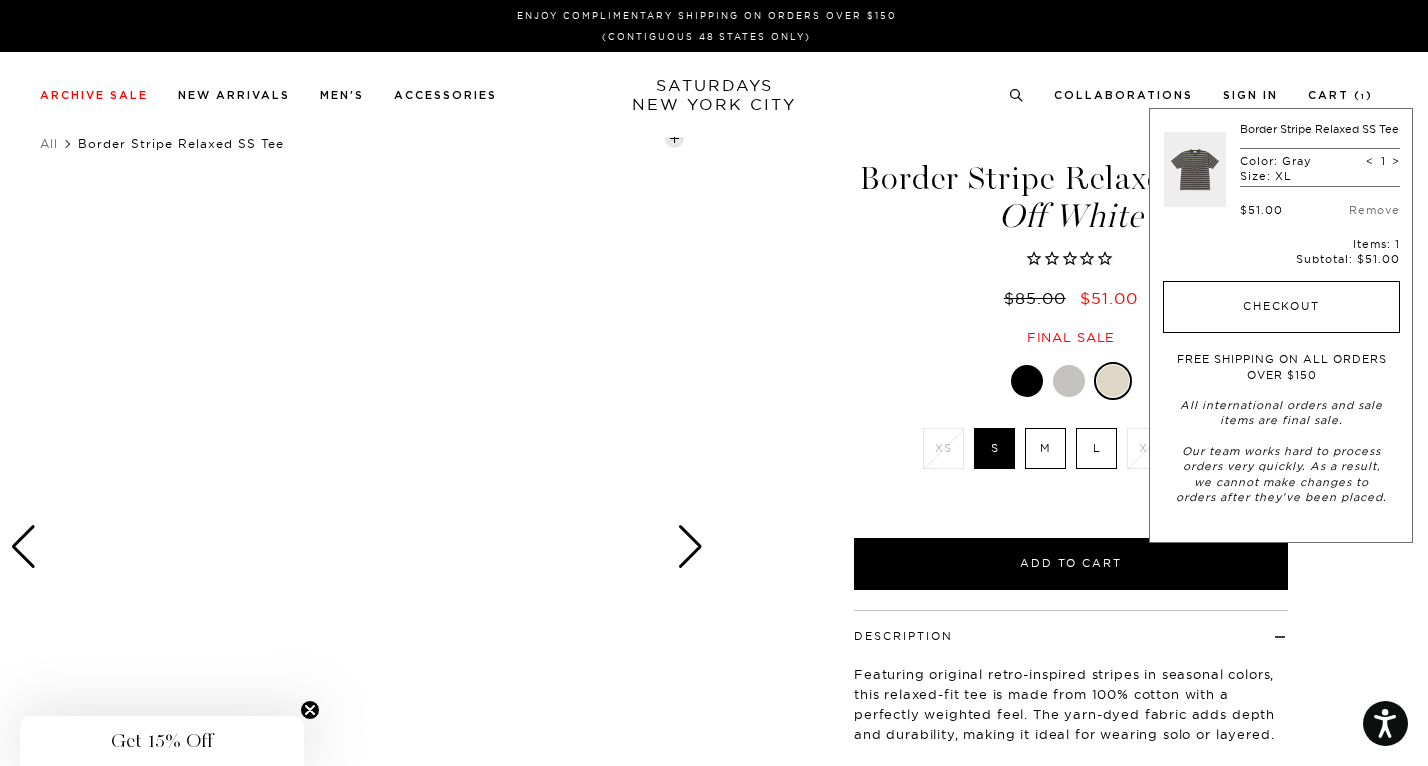 click on "Checkout" at bounding box center (1281, 307) 